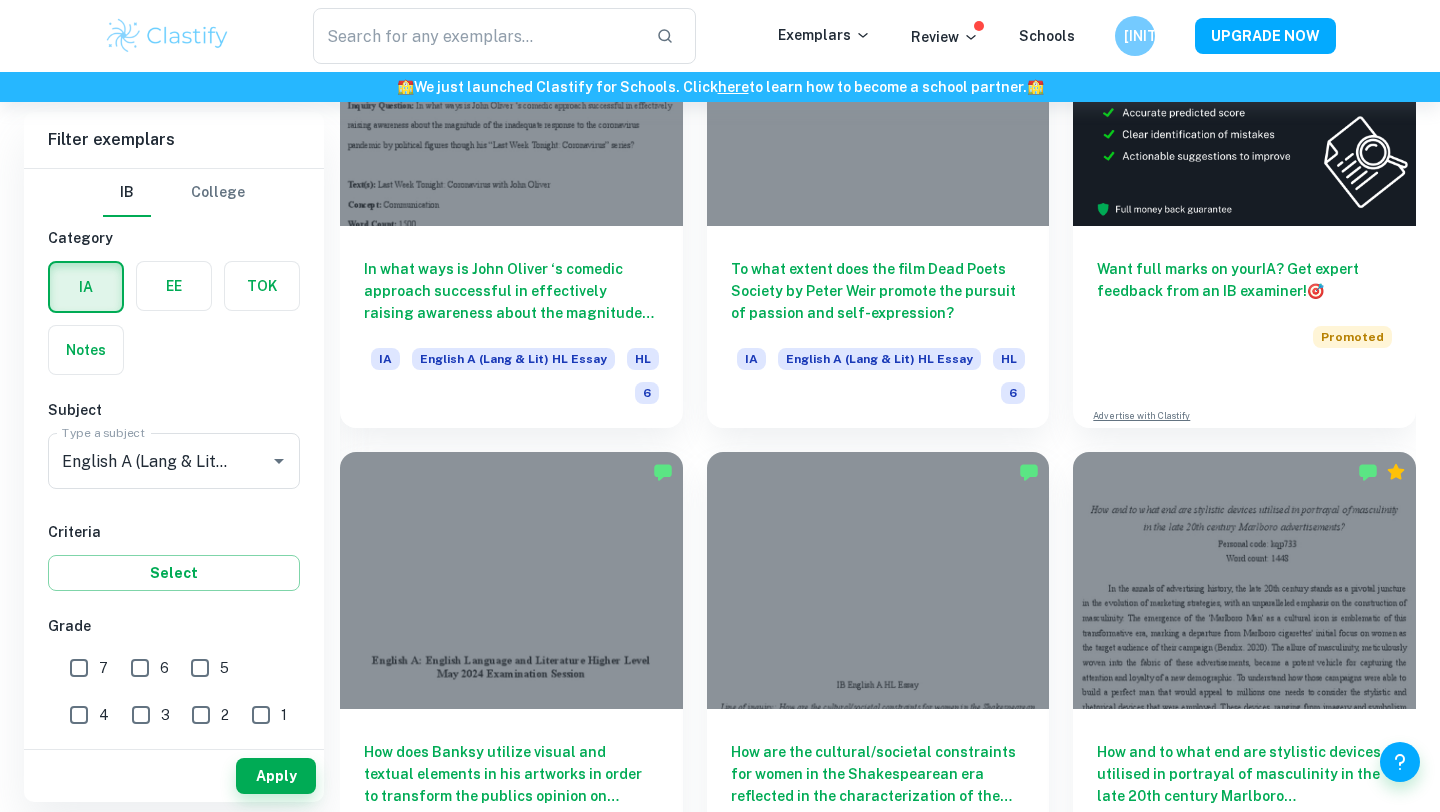 scroll, scrollTop: 710, scrollLeft: 0, axis: vertical 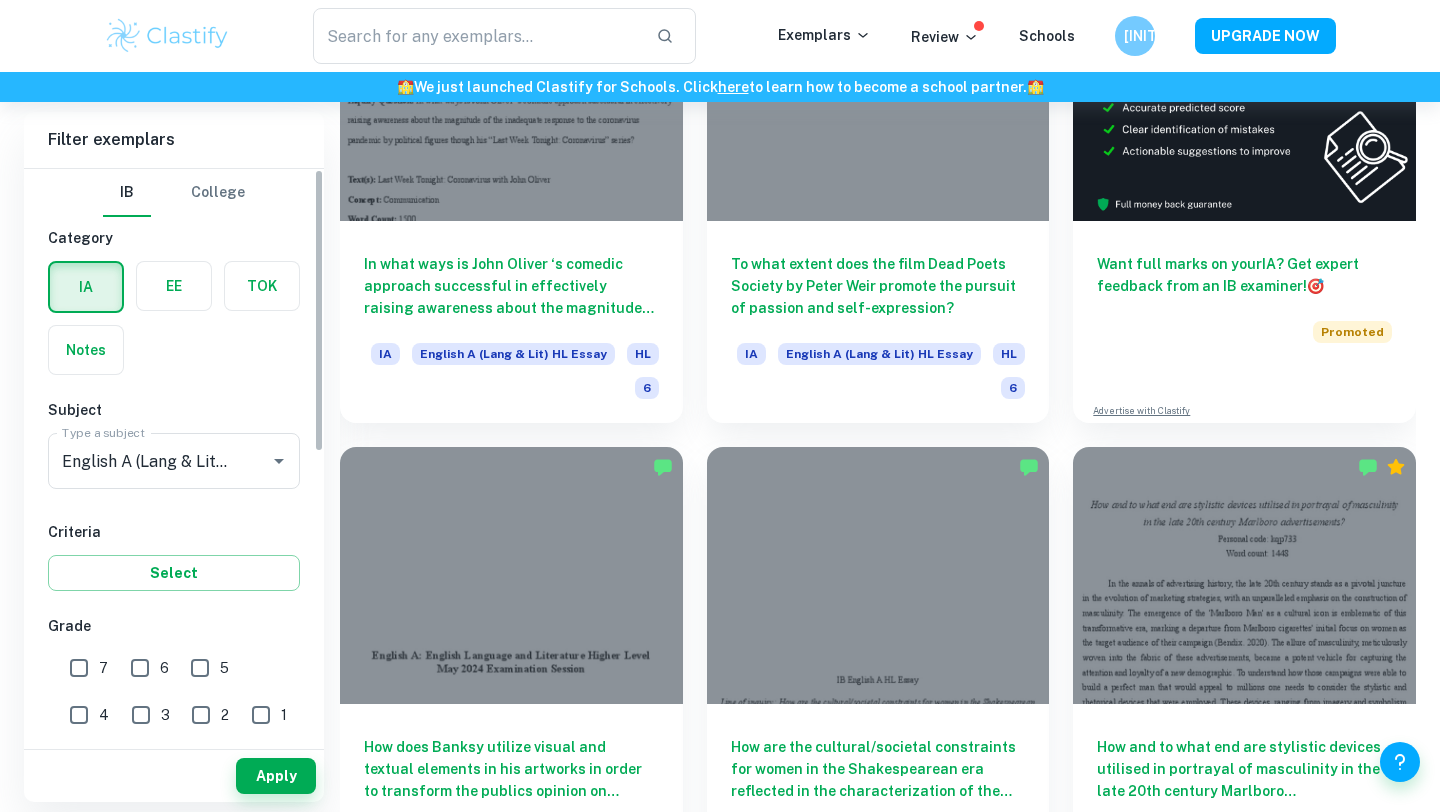 click on "7" at bounding box center (79, 668) 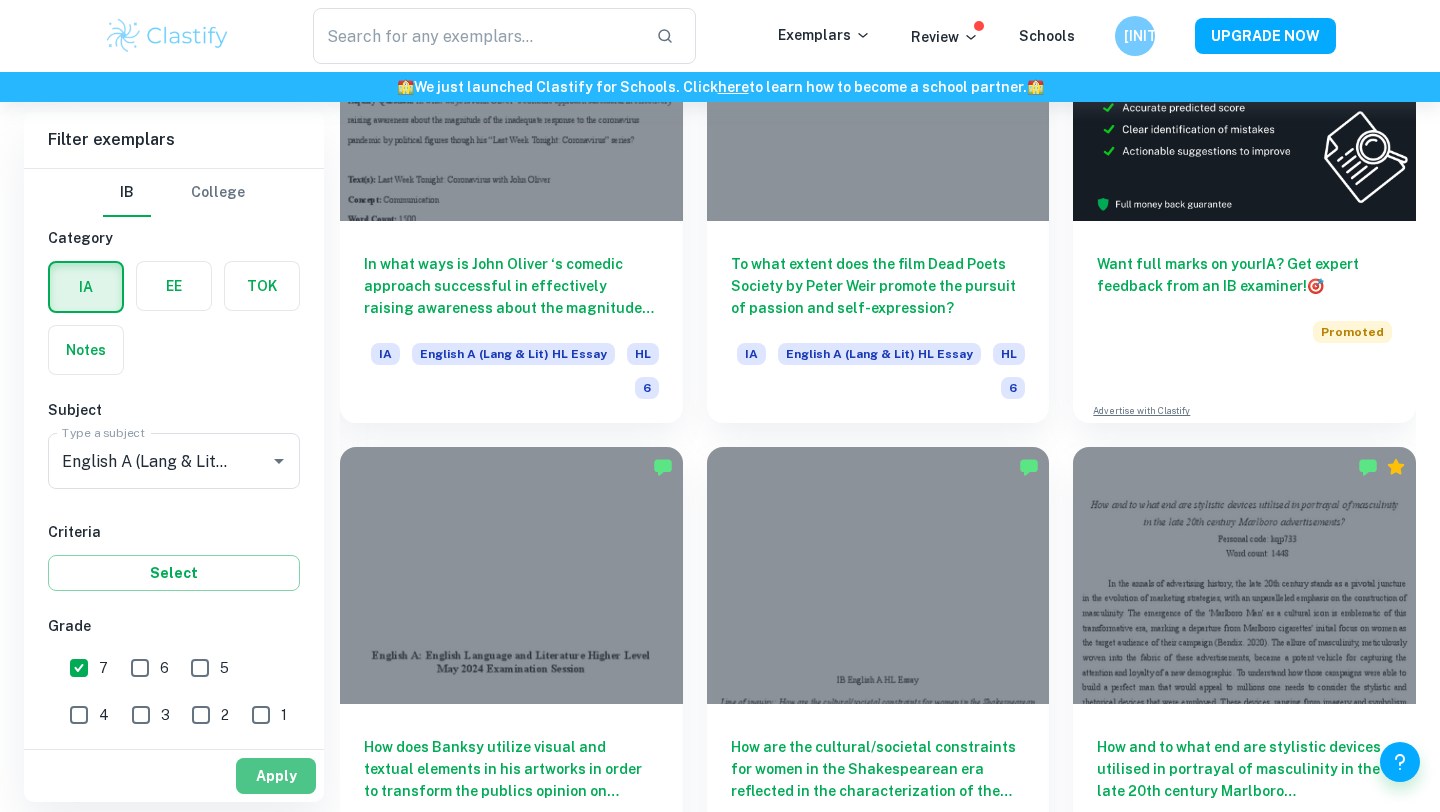 click on "Apply" at bounding box center [276, 776] 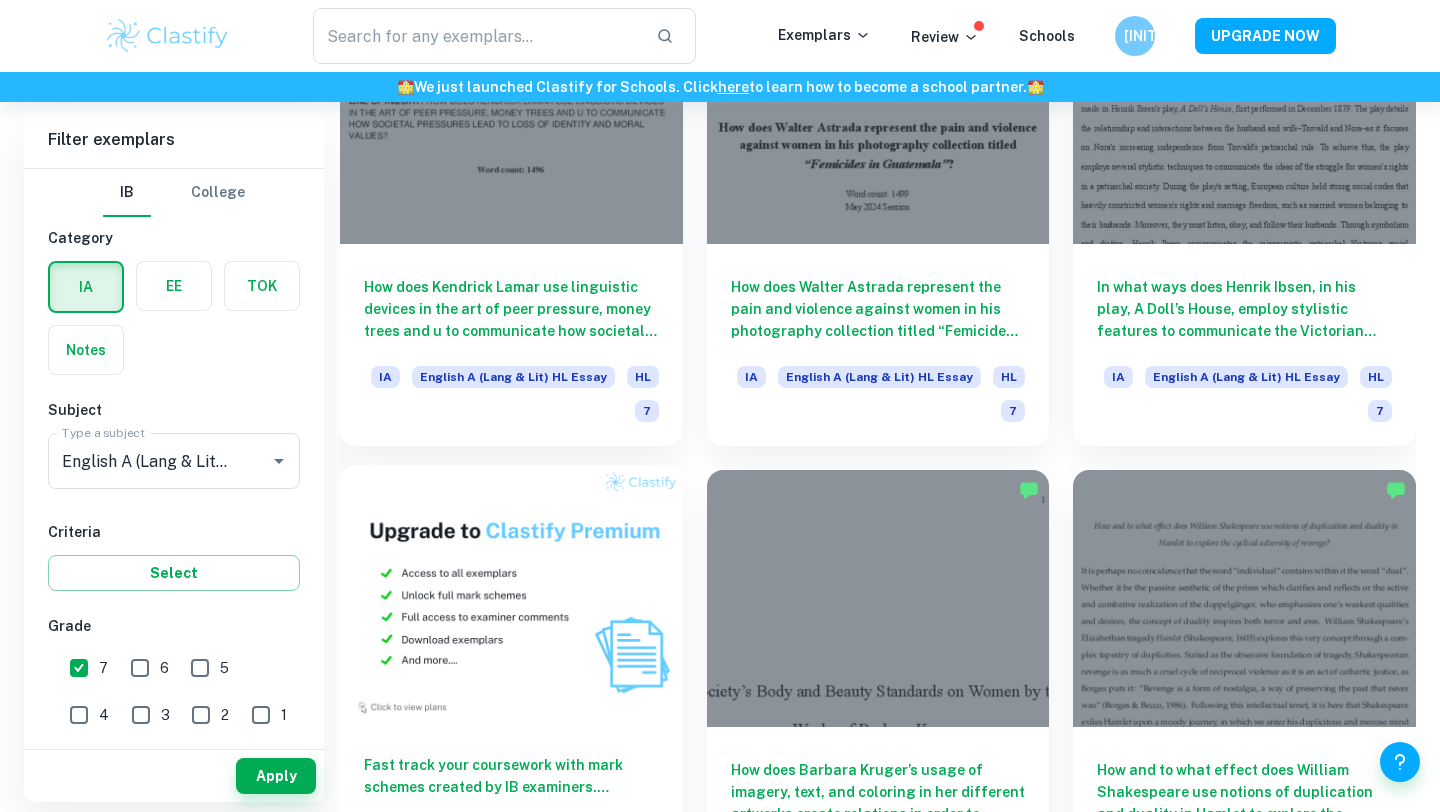 scroll, scrollTop: 1174, scrollLeft: 0, axis: vertical 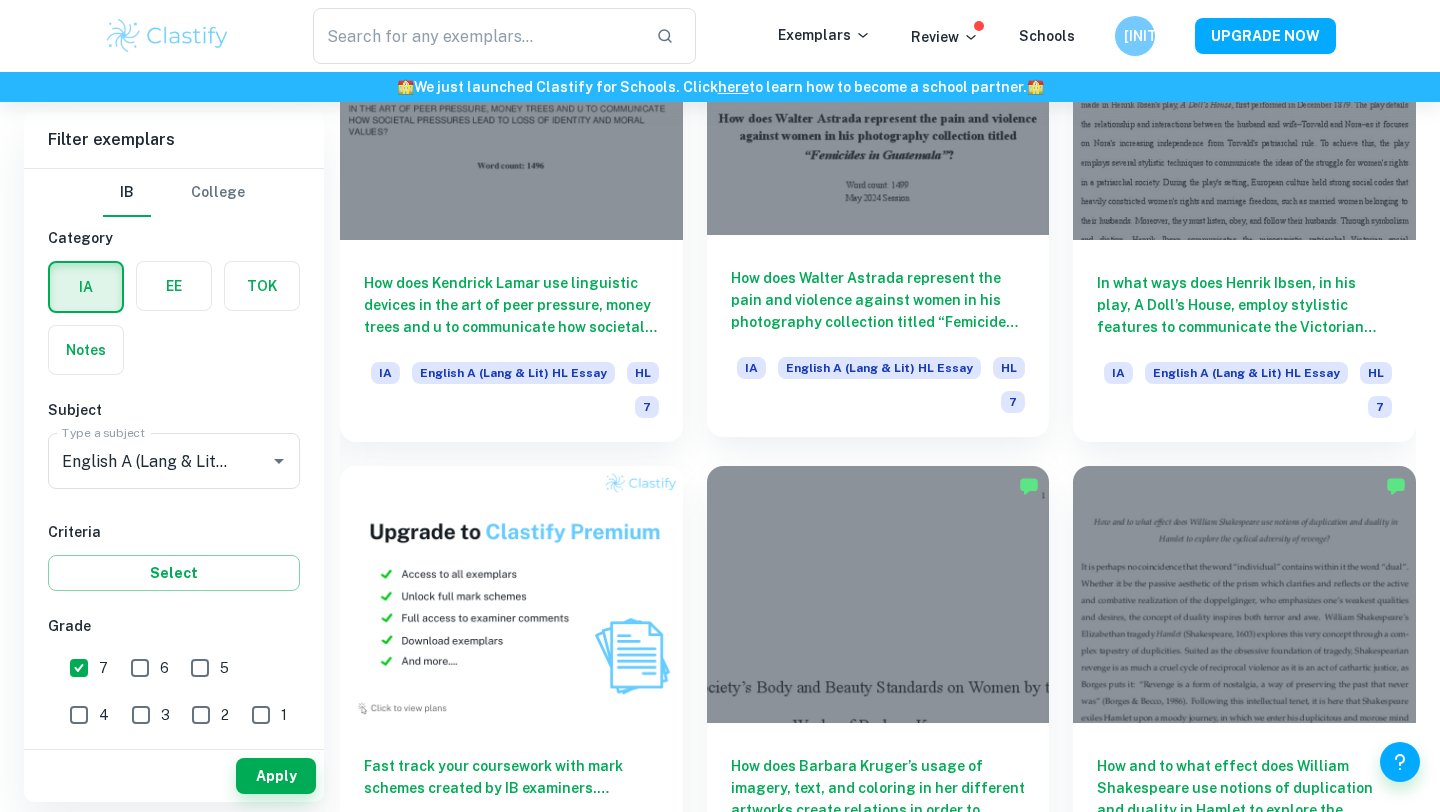 click on "How does Walter Astrada represent the pain and violence against women in his photography collection titled “Femicides in Guatemala”?" at bounding box center (878, 300) 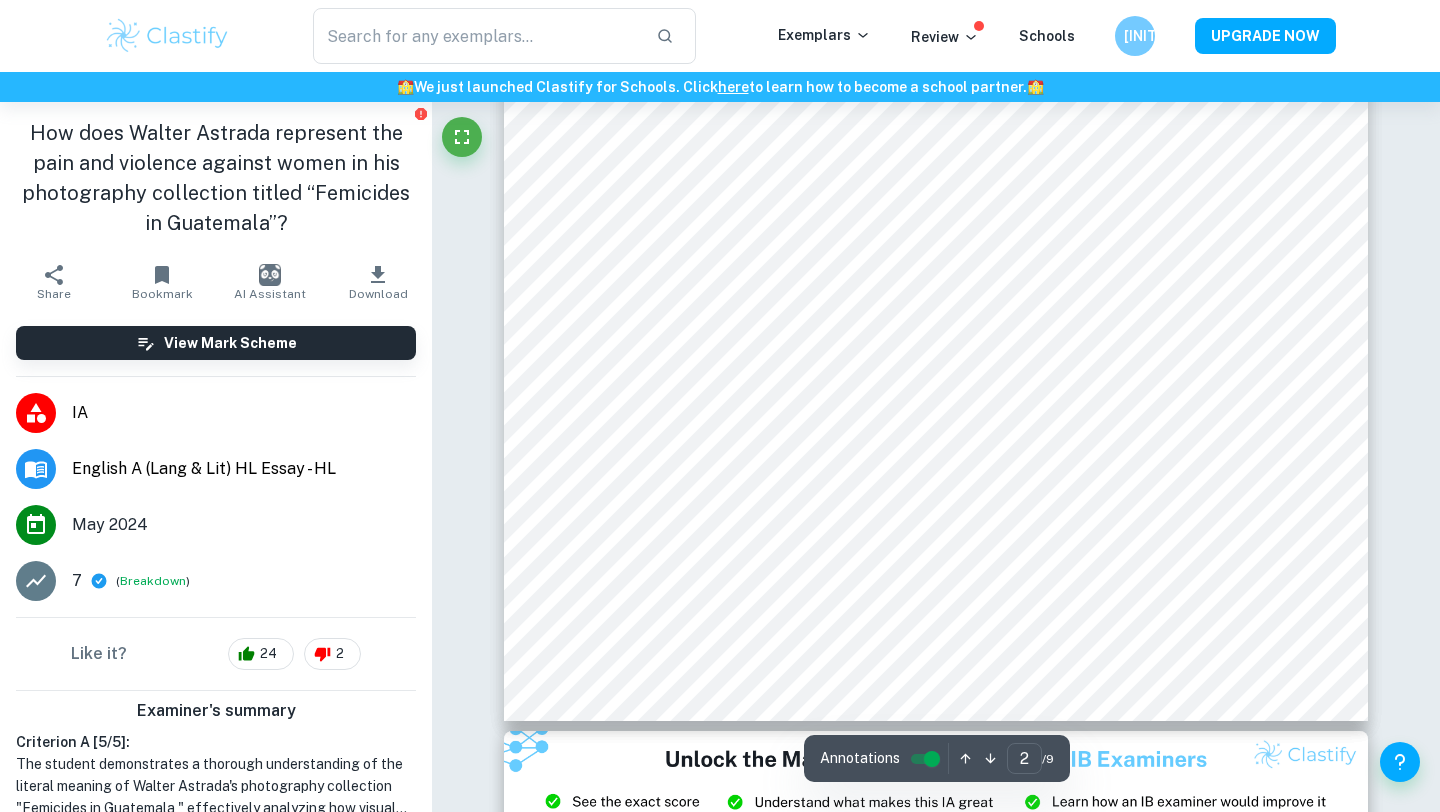 scroll, scrollTop: 1994, scrollLeft: 0, axis: vertical 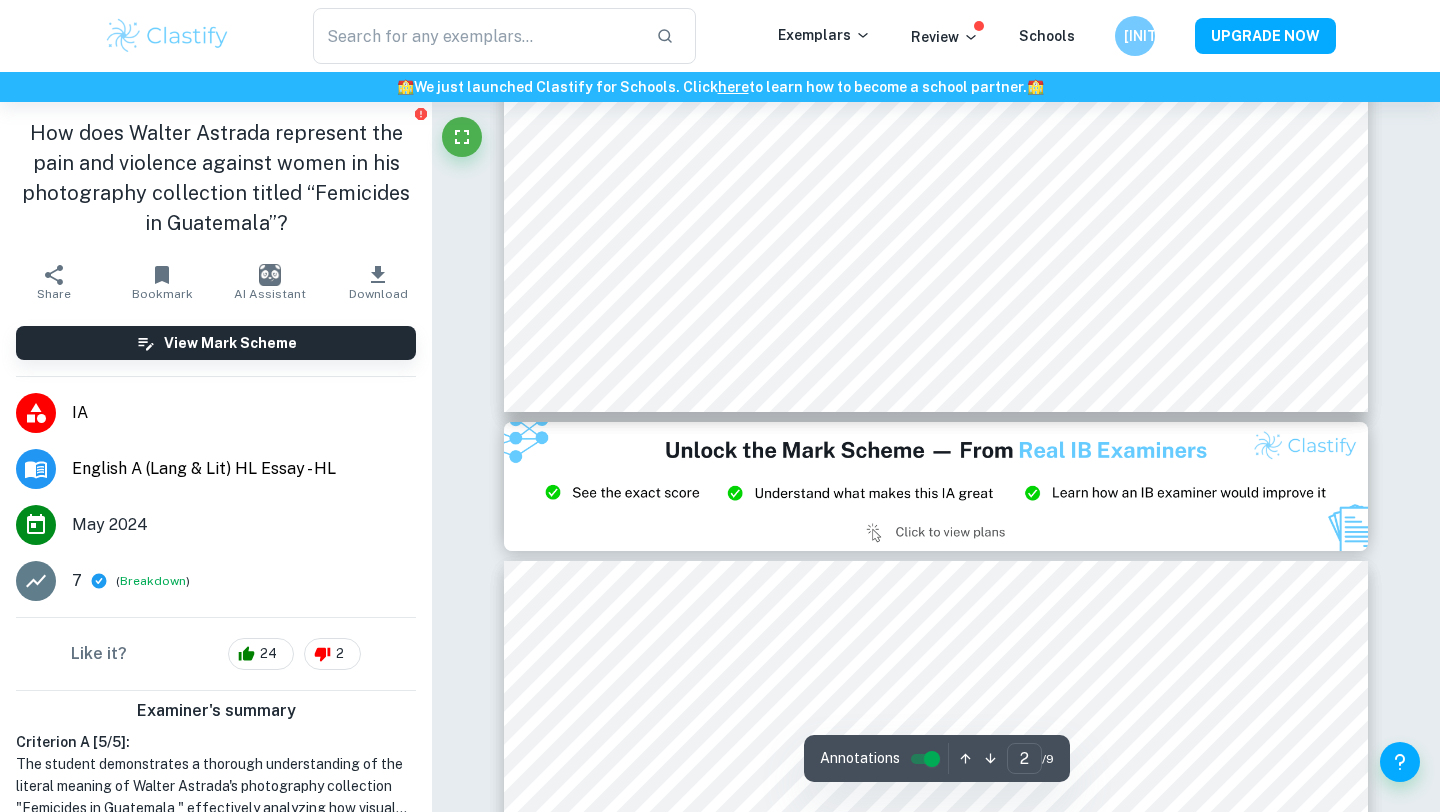 type on "3" 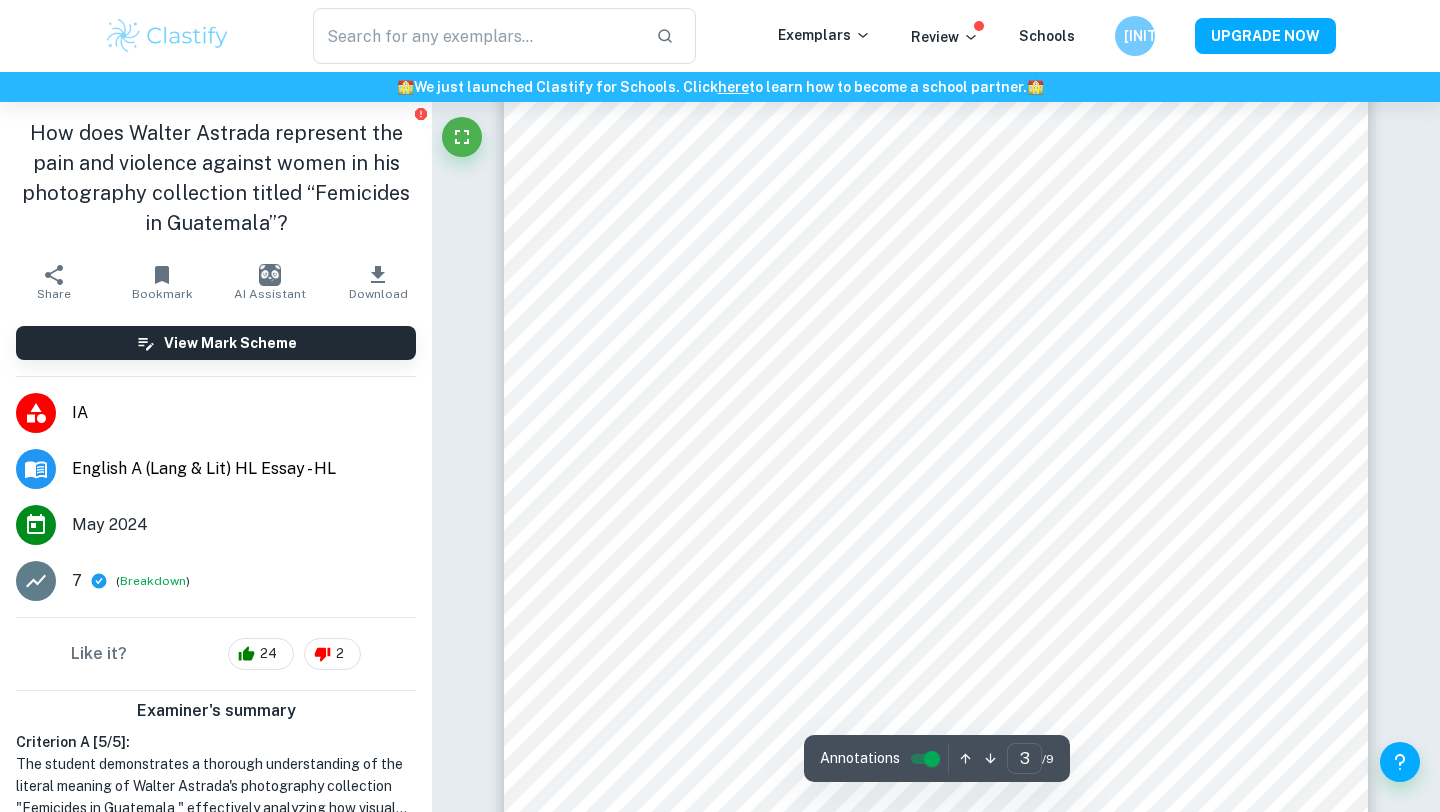 scroll, scrollTop: 3138, scrollLeft: 0, axis: vertical 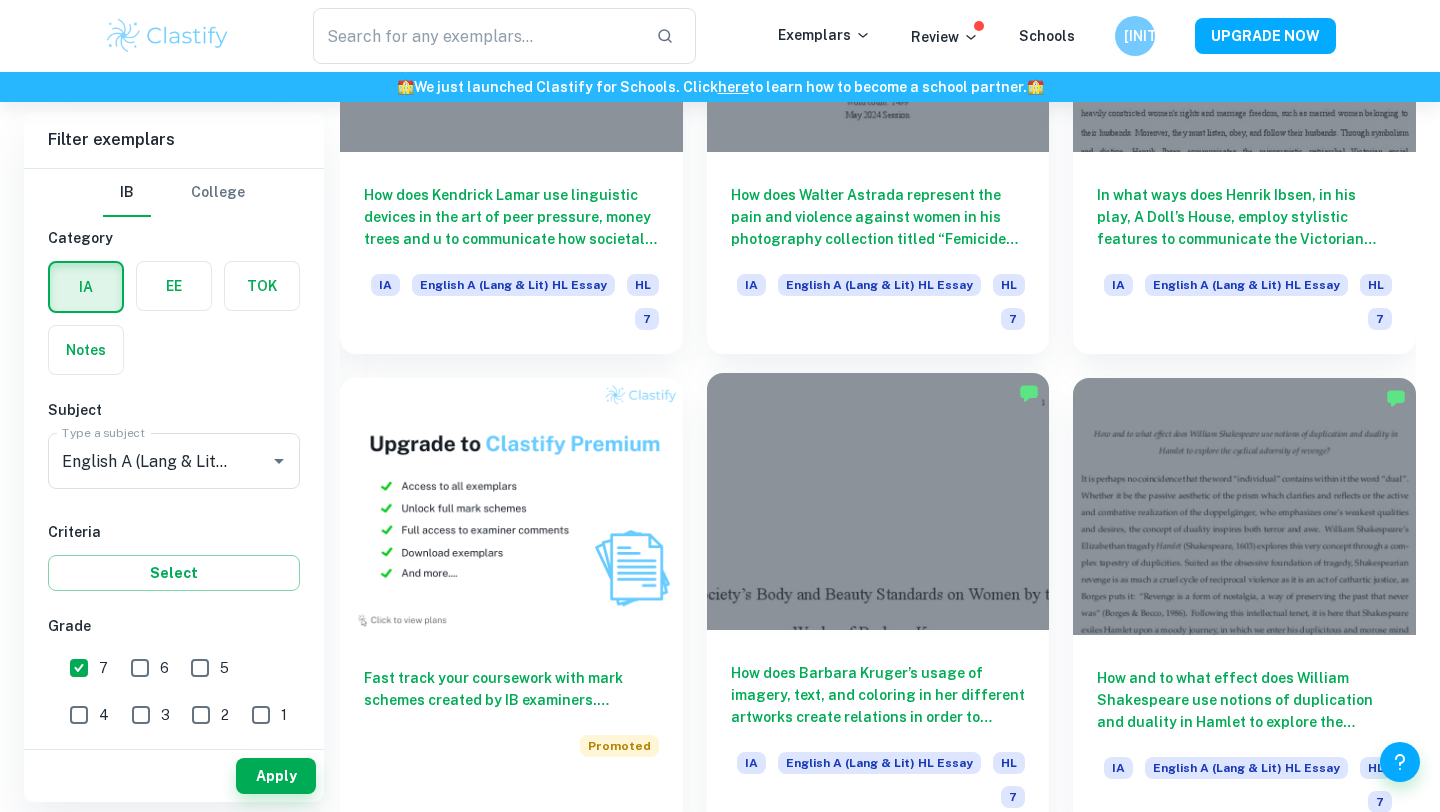 click on "How does Barbara Kruger’s usage of imagery, text, and coloring in her different artworks create relations in order to employ women’s bodies and beauty standards in society? IA English A (Lang & Lit) HL Essay HL 7" at bounding box center (878, 731) 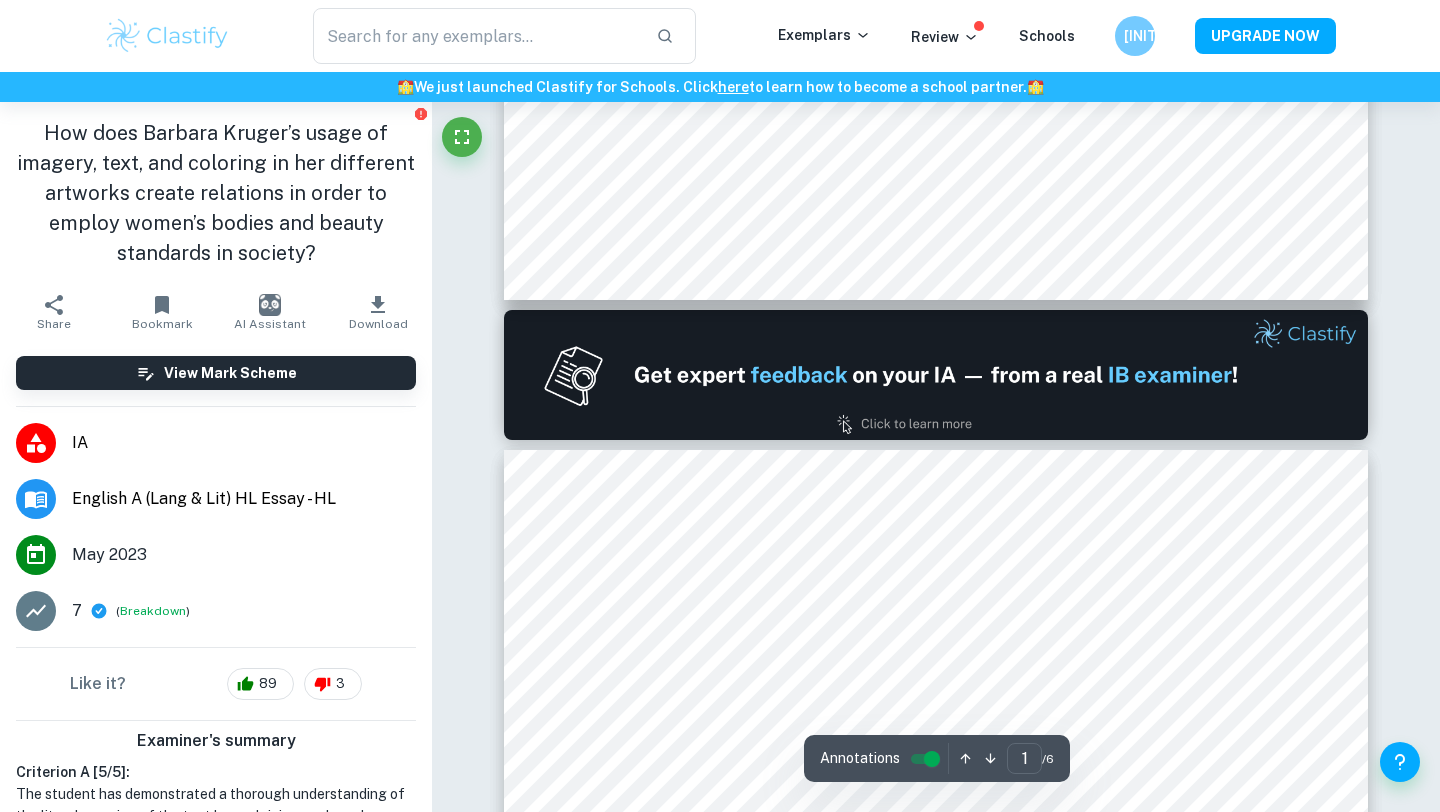 type on "2" 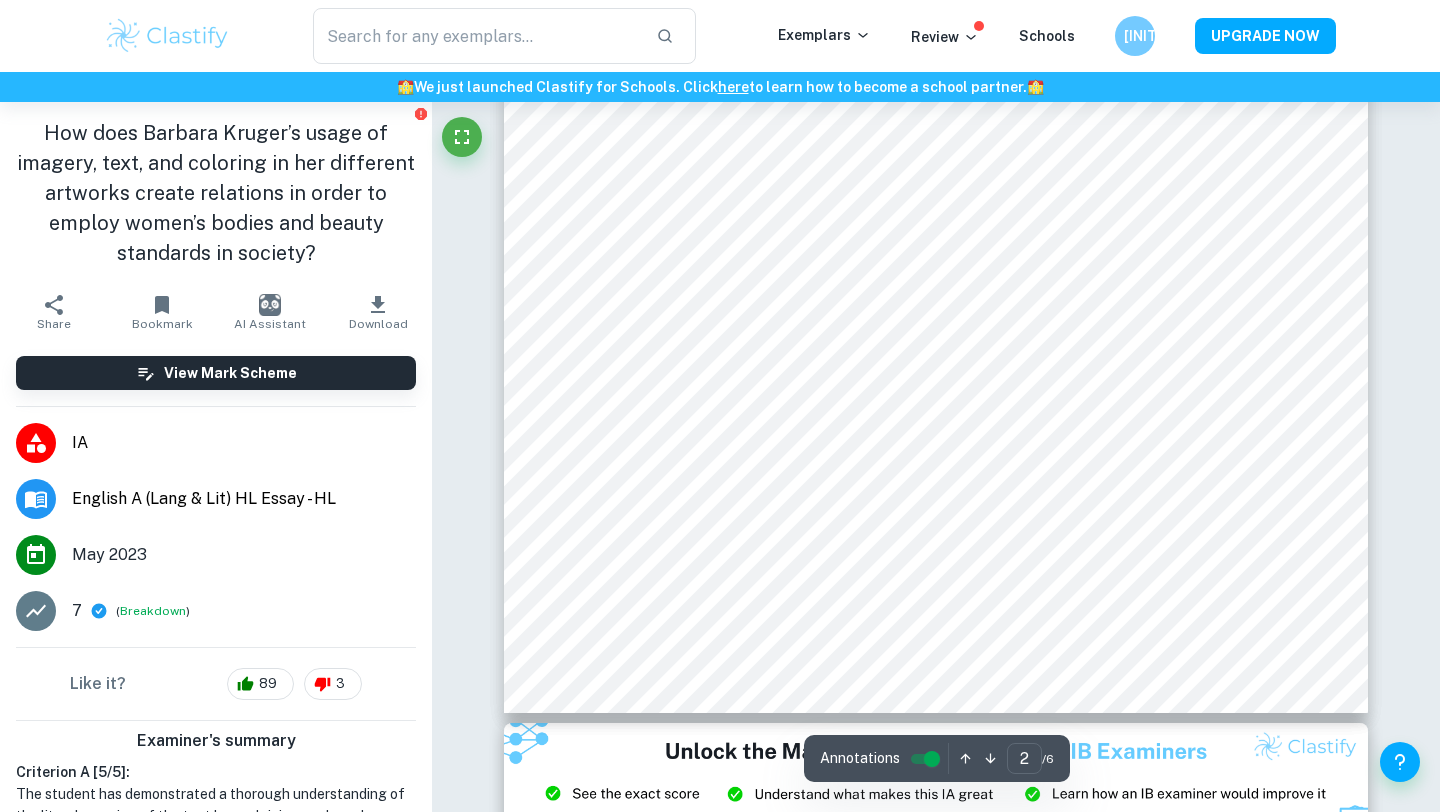 scroll, scrollTop: 1806, scrollLeft: 0, axis: vertical 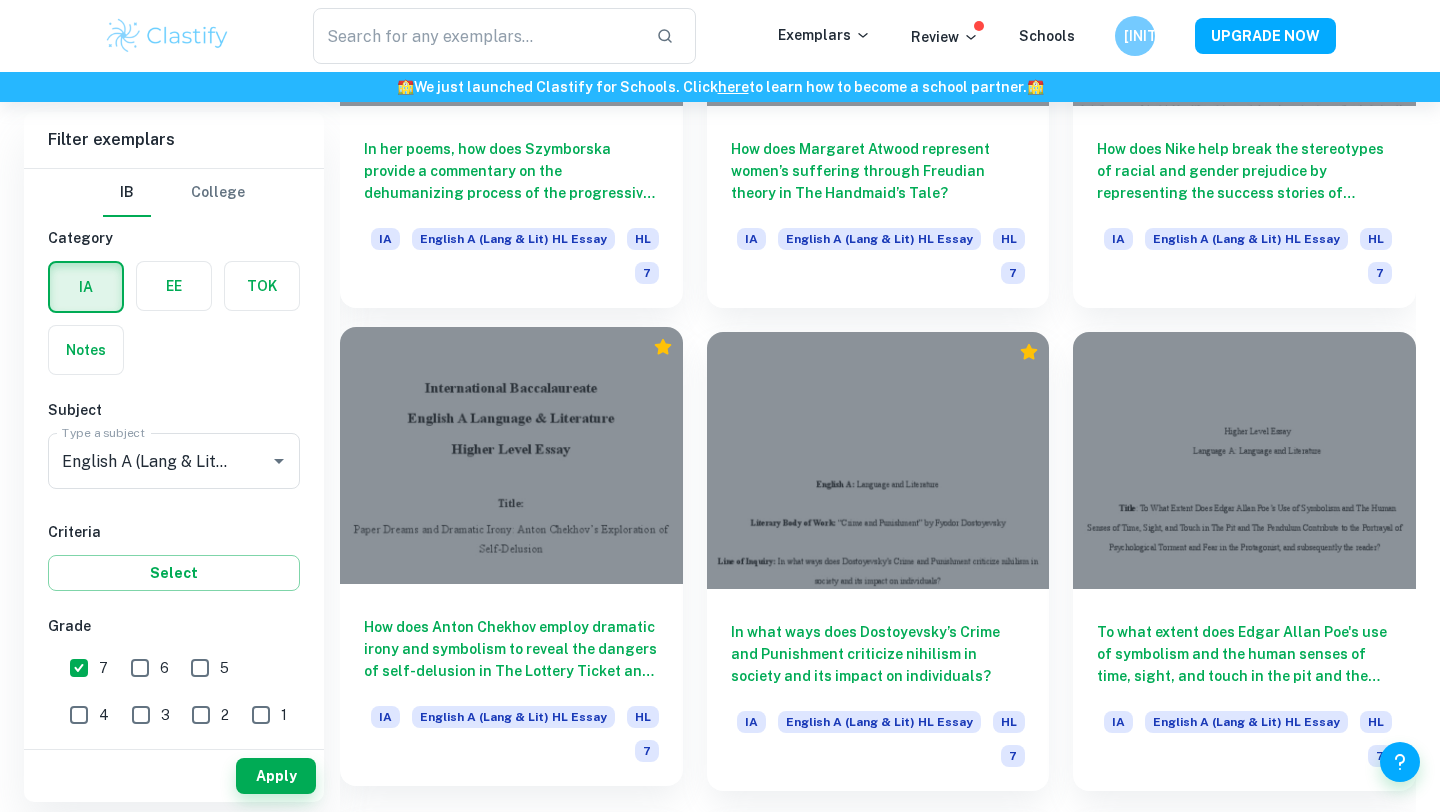 click at bounding box center (511, 455) 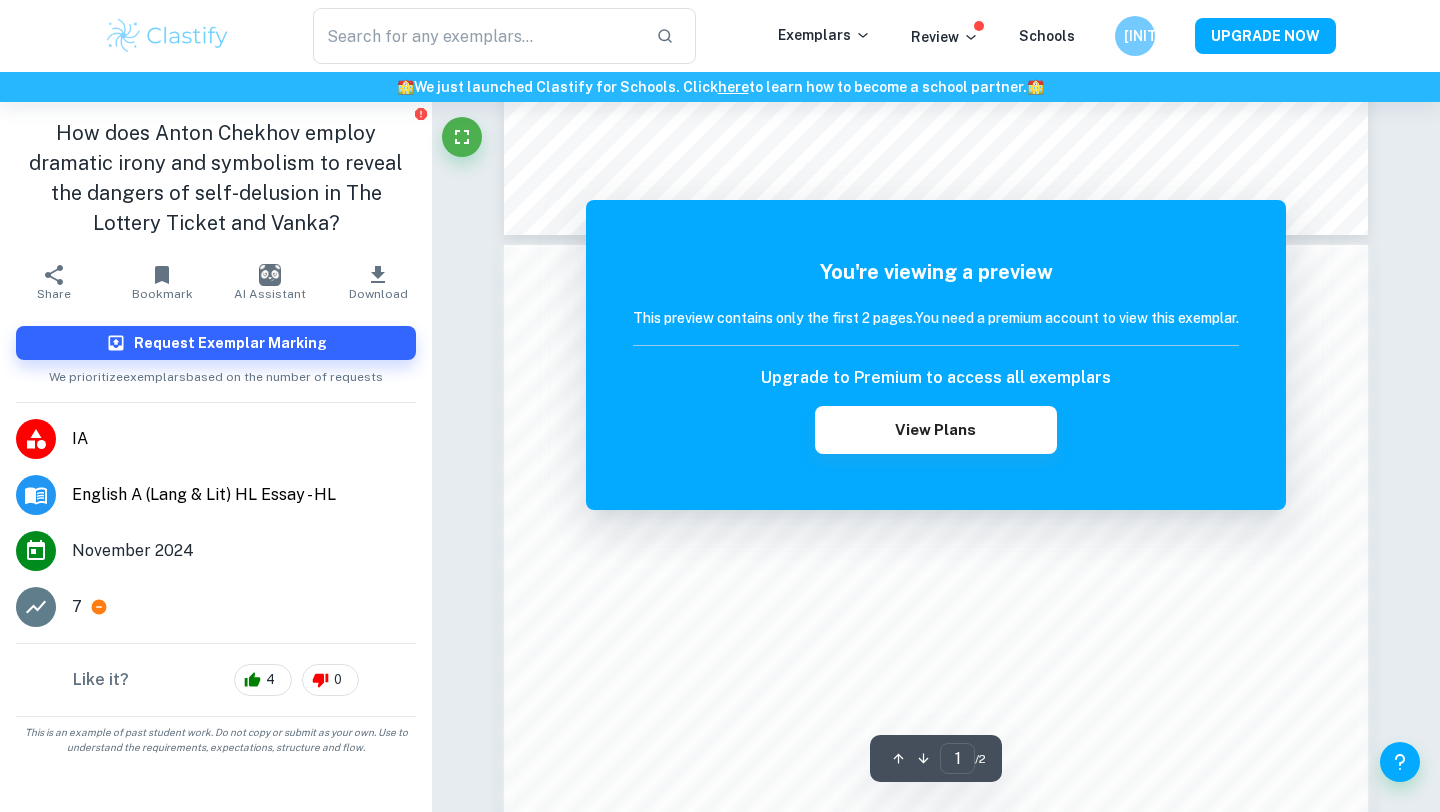 scroll, scrollTop: 1110, scrollLeft: 0, axis: vertical 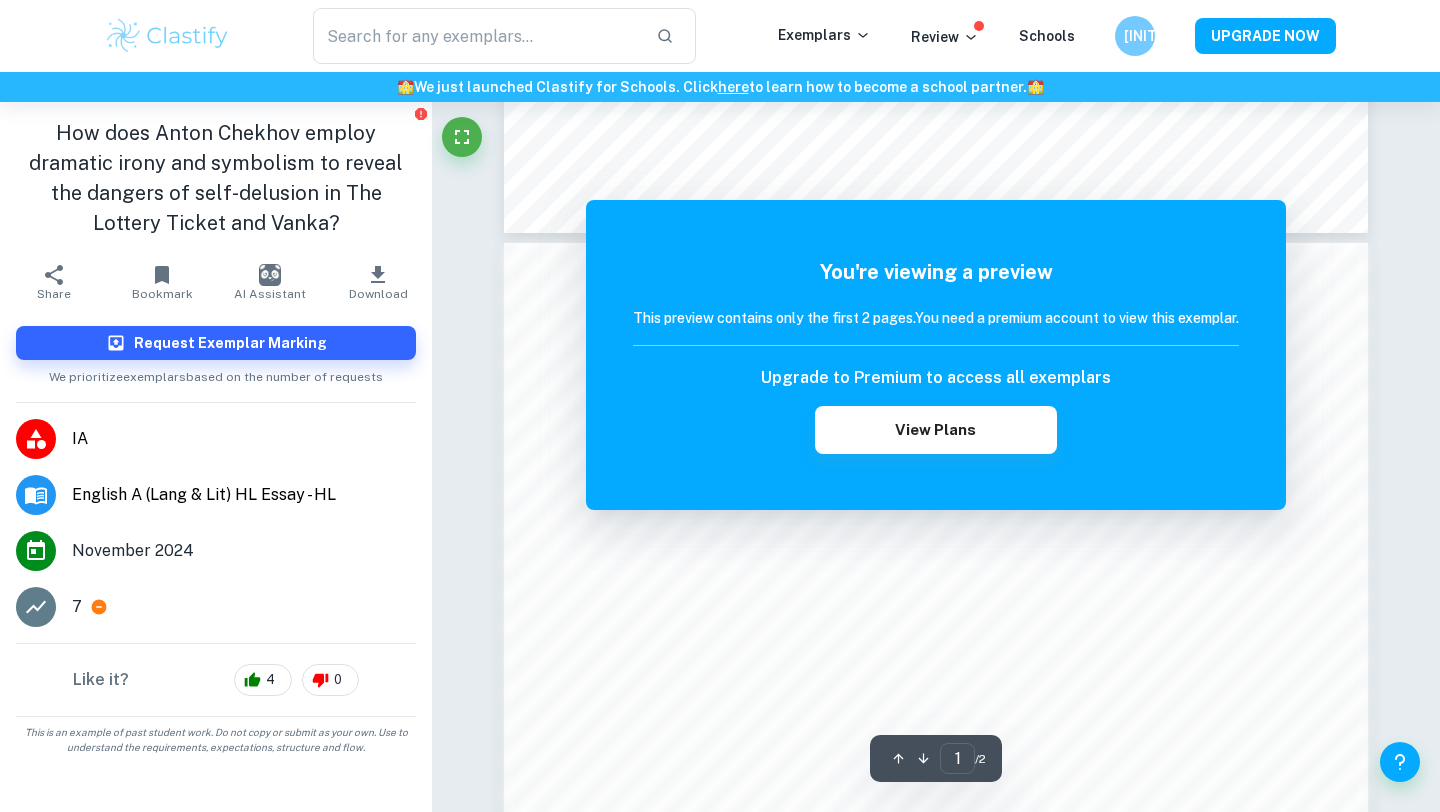 click on "​ Exemplars Review Schools PS UPGRADE NOW" at bounding box center [720, 36] 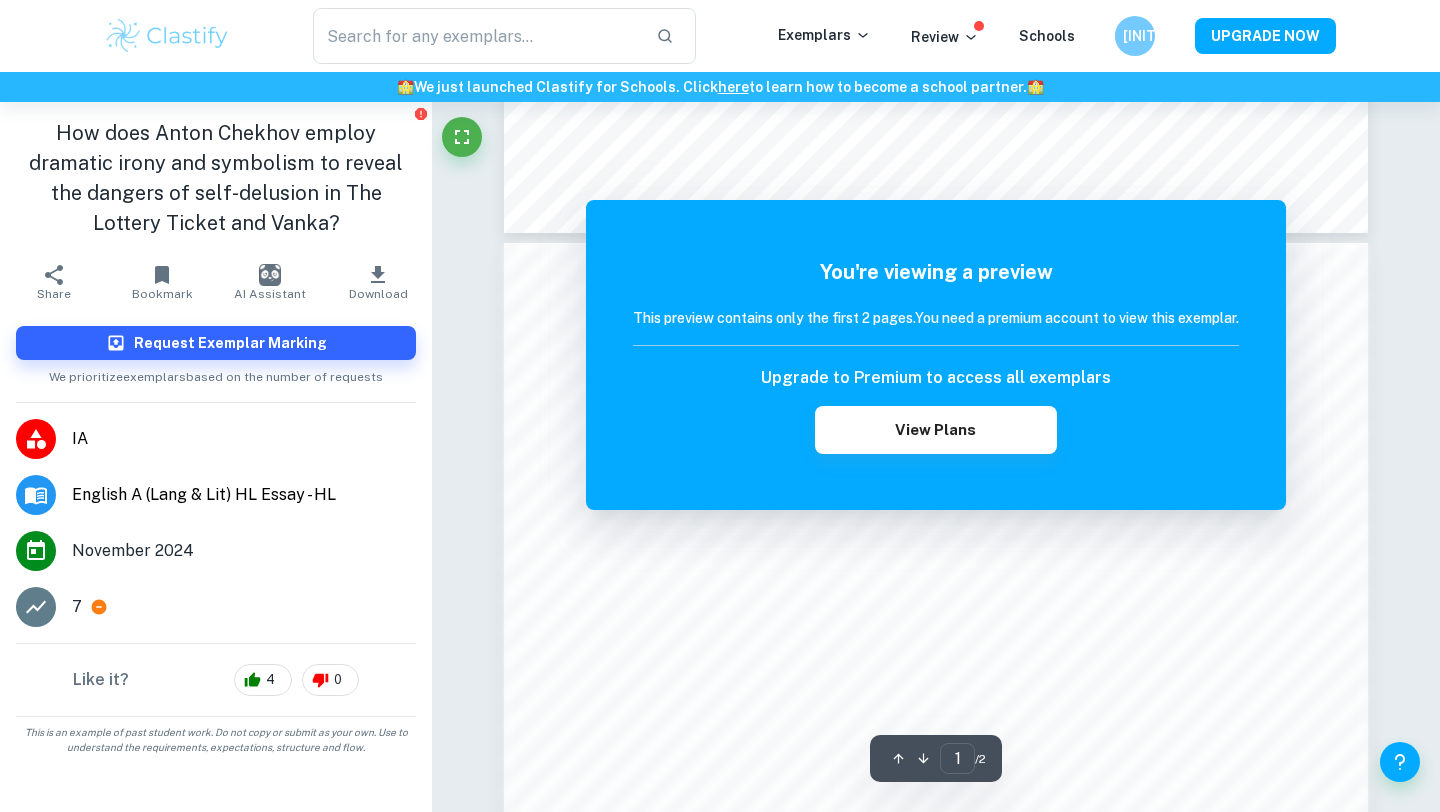 click on "[INITIALS]" at bounding box center [1155, 36] 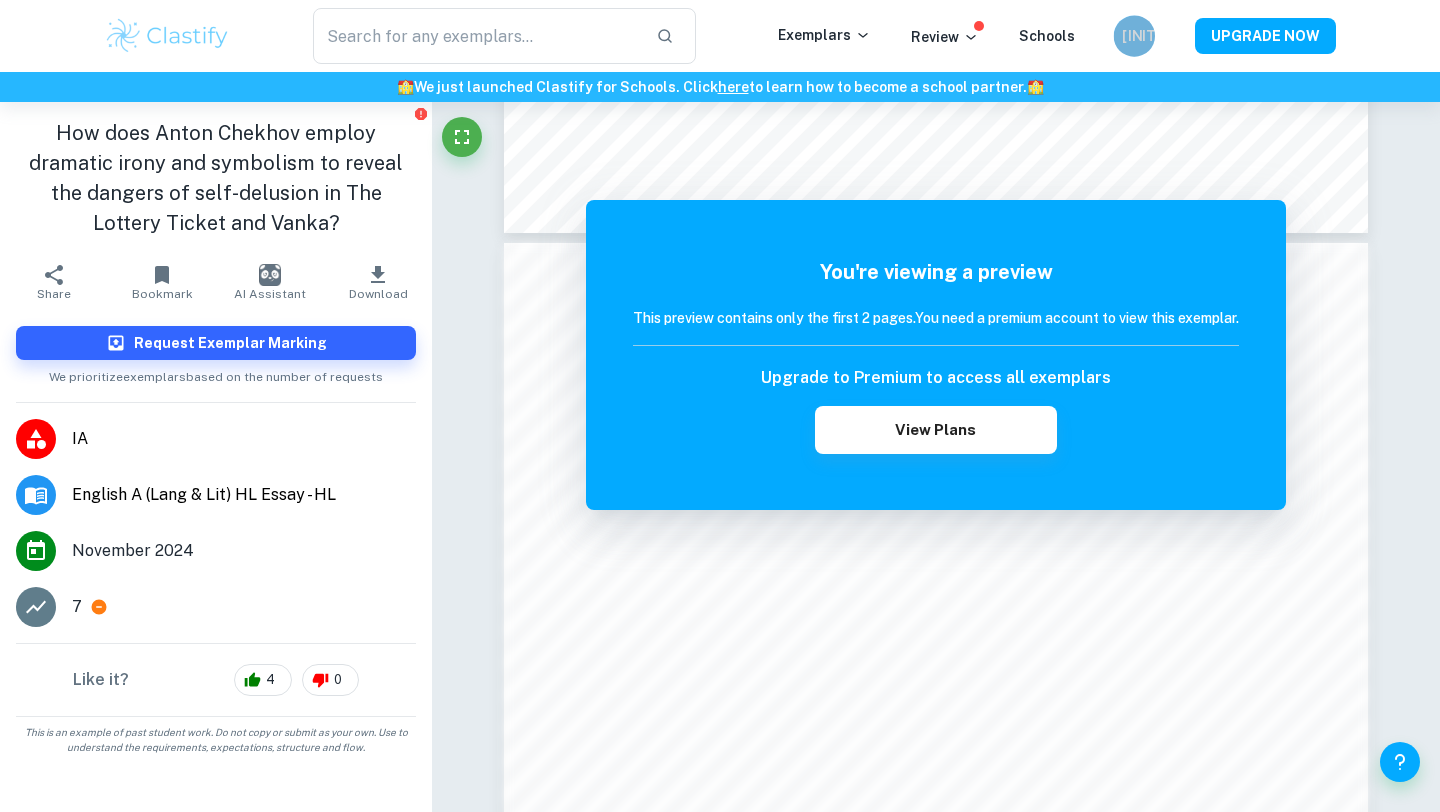 click on "[INITIALS]" at bounding box center (1134, 36) 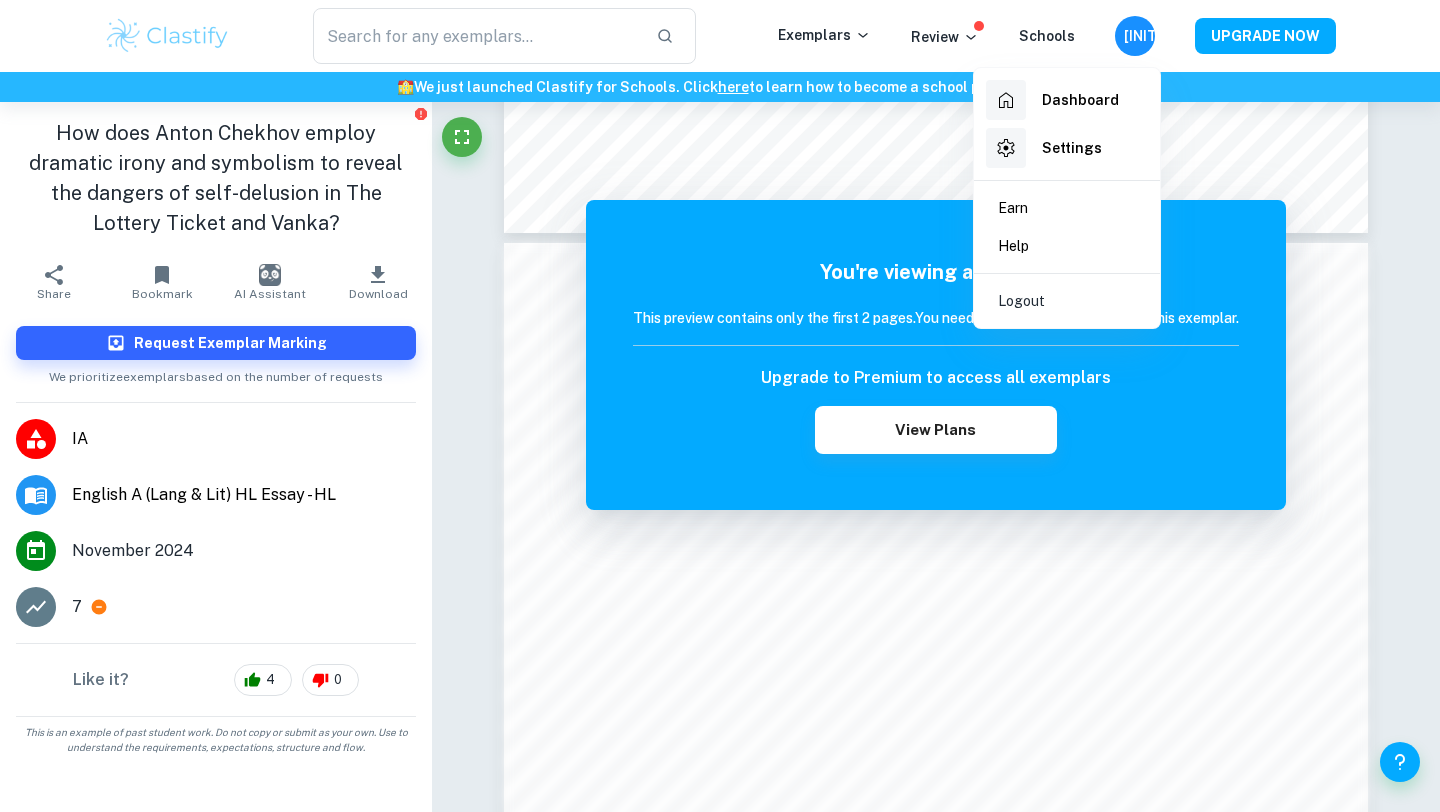 click at bounding box center [720, 406] 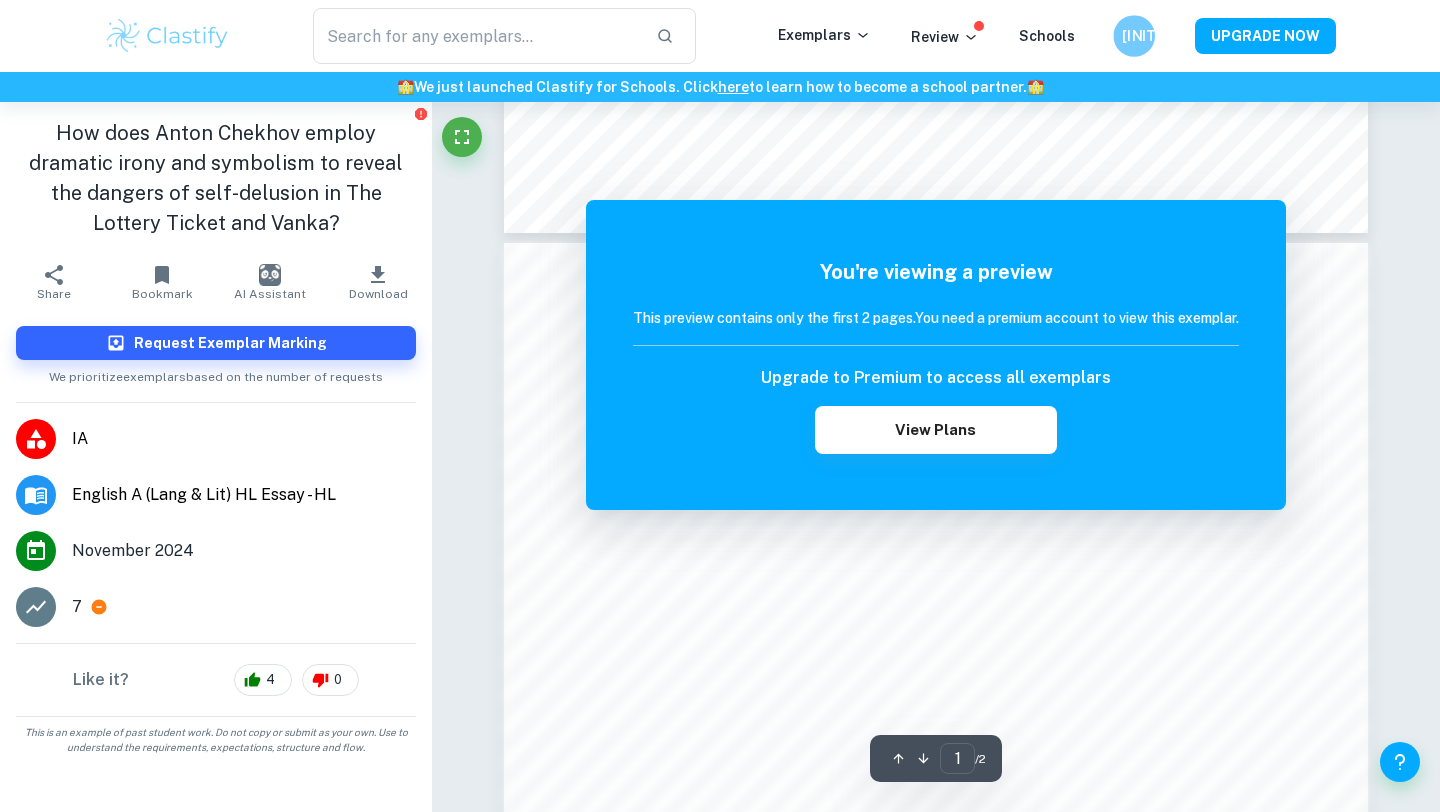 click on "[INITIALS]" at bounding box center (1134, 36) 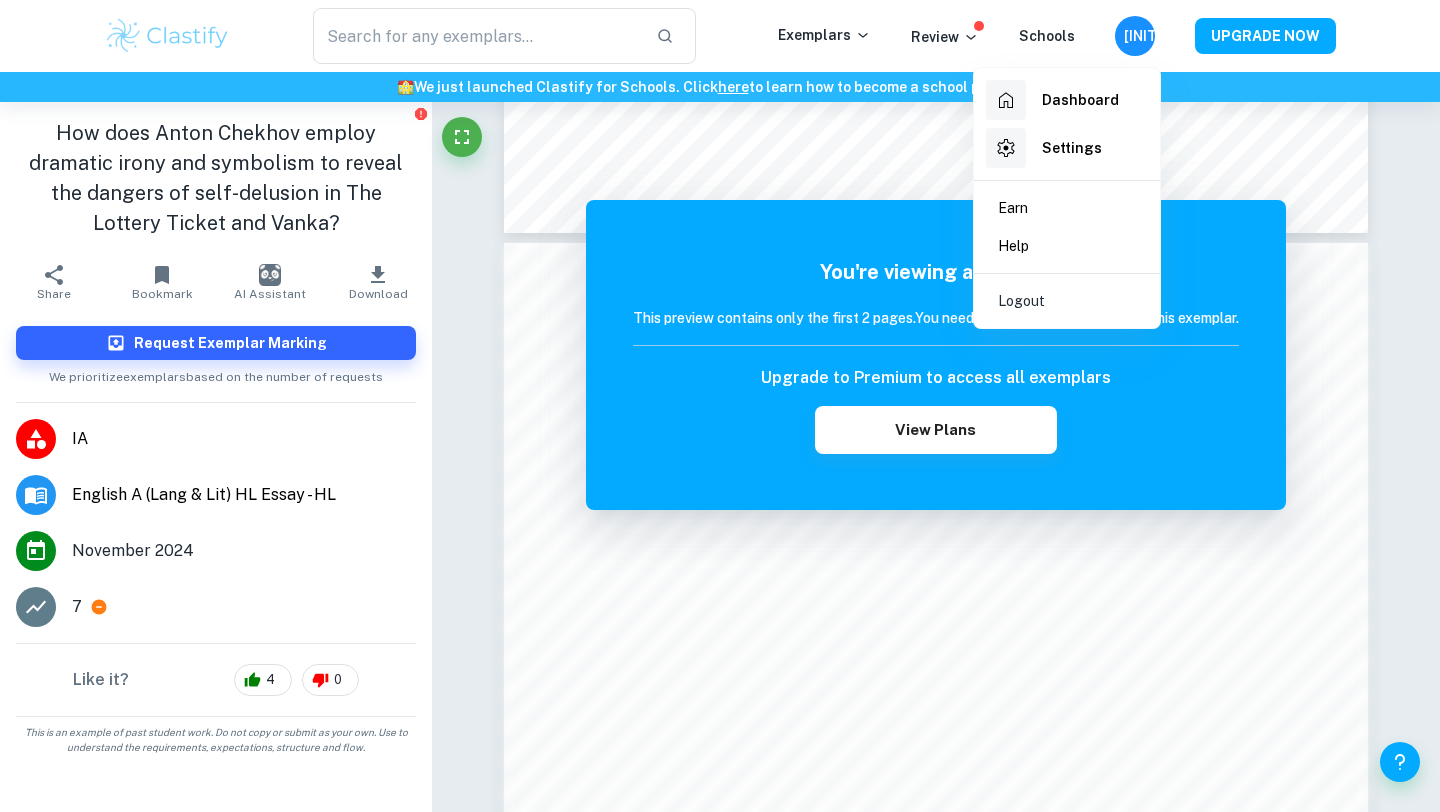 click on "Dashboard" at bounding box center (1080, 100) 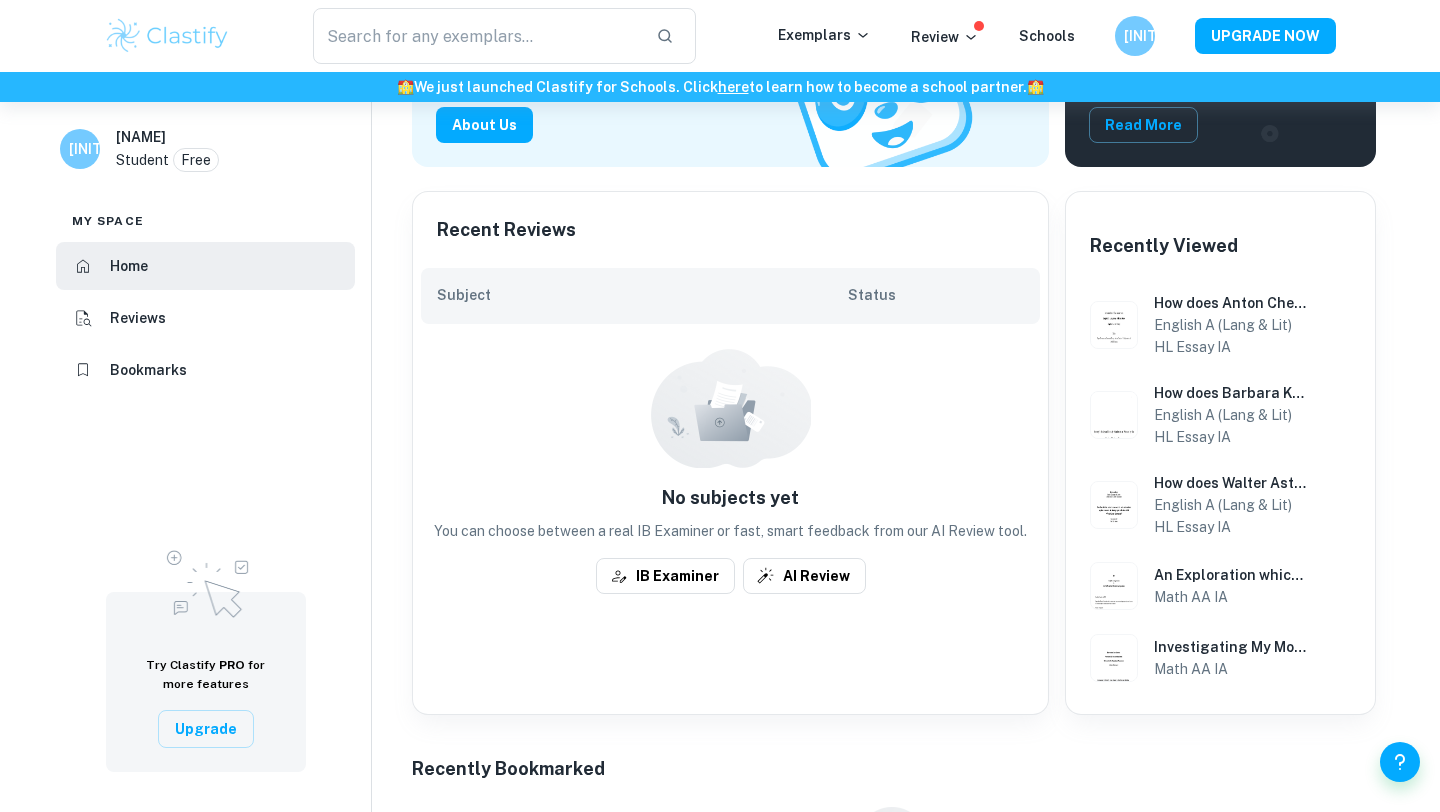 scroll, scrollTop: 334, scrollLeft: 0, axis: vertical 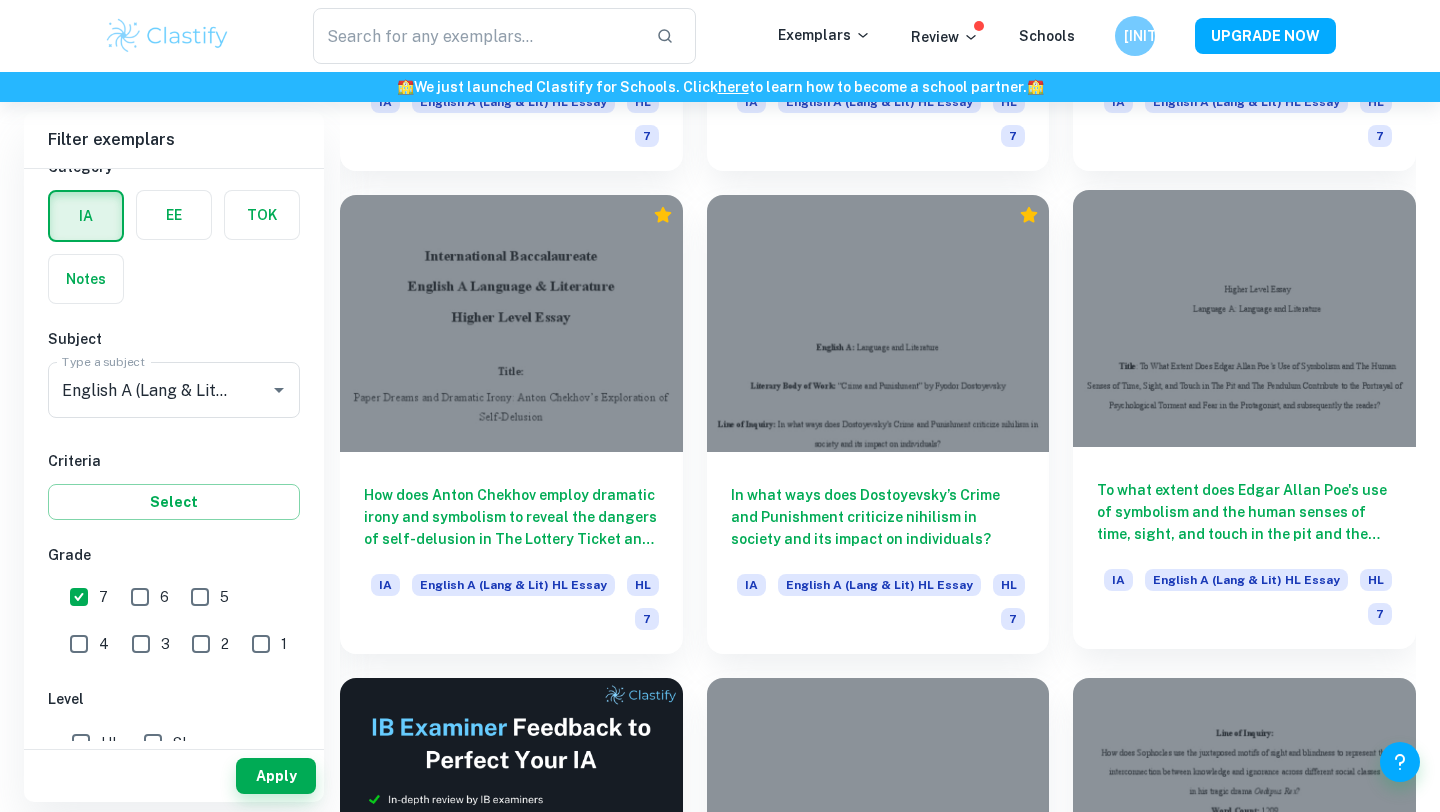 click at bounding box center (1244, 318) 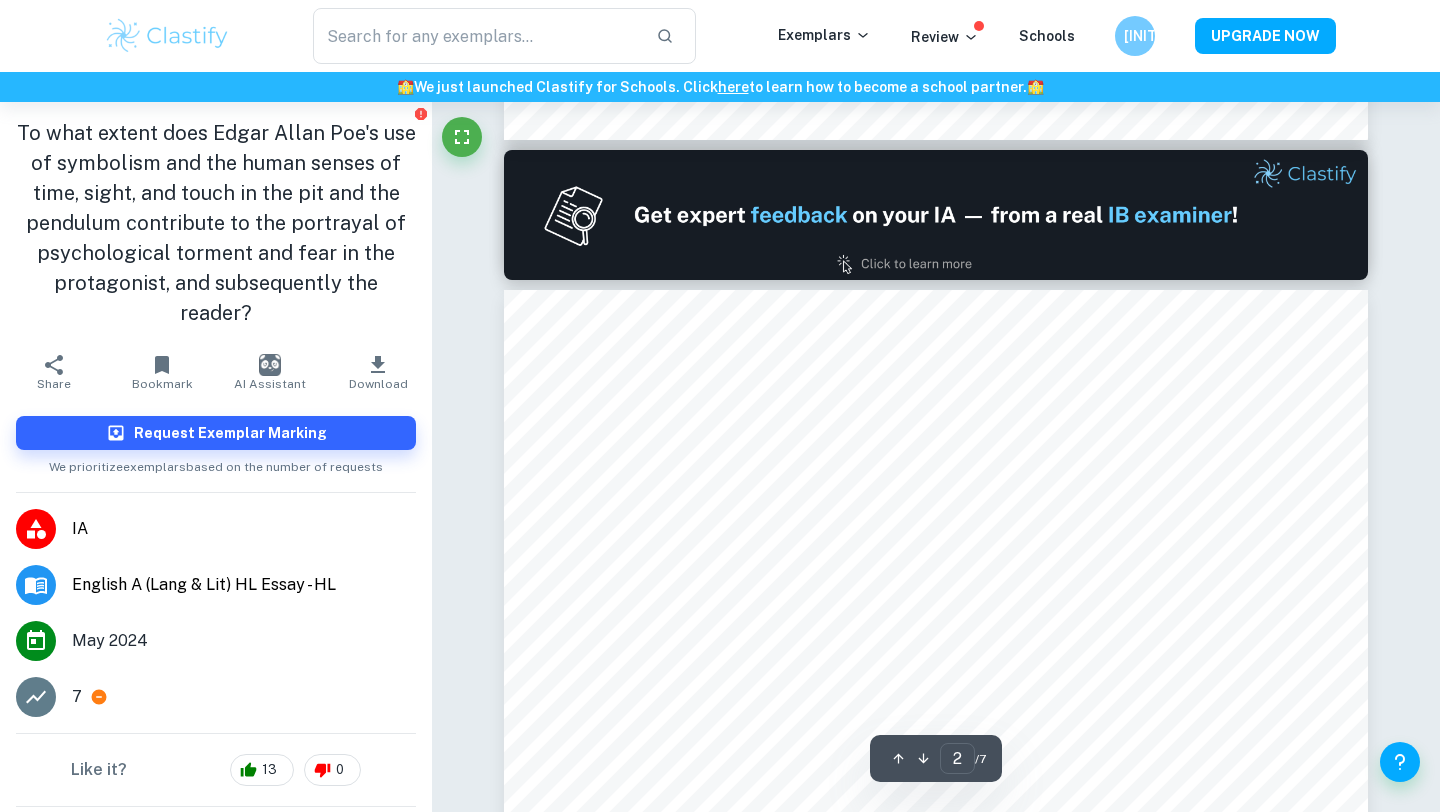 scroll, scrollTop: 1164, scrollLeft: 0, axis: vertical 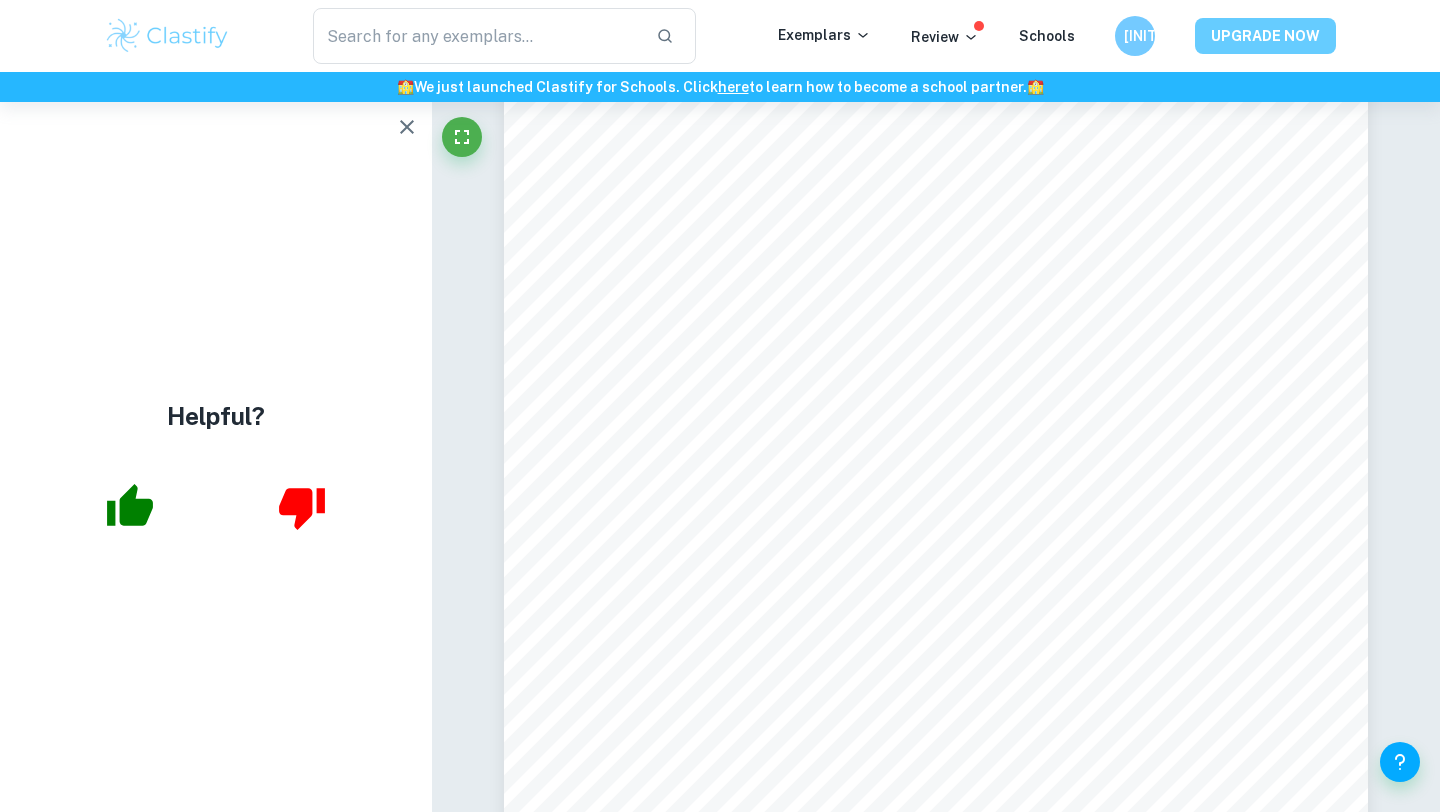 click on "UPGRADE NOW" at bounding box center [1265, 36] 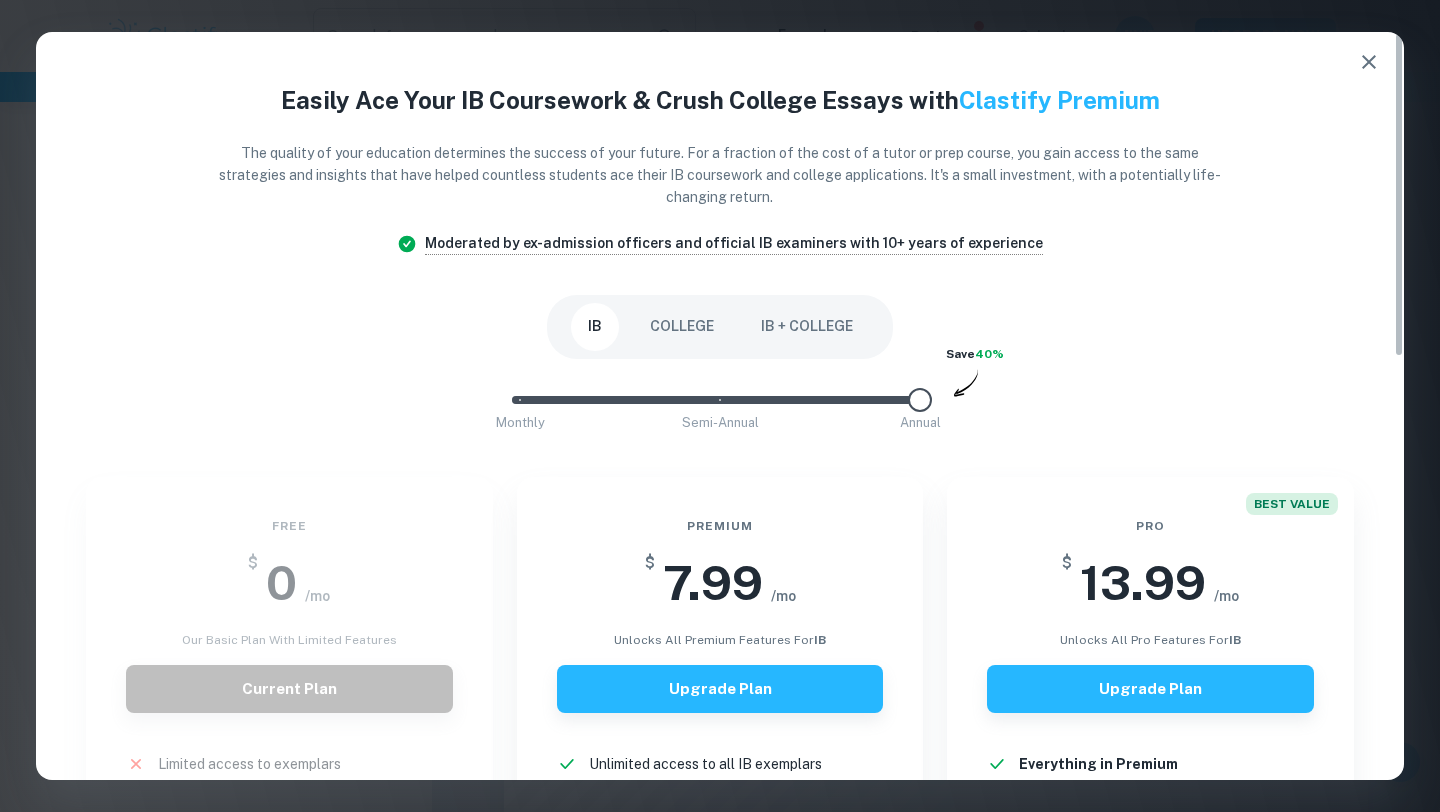 click on "COLLEGE" at bounding box center (682, 327) 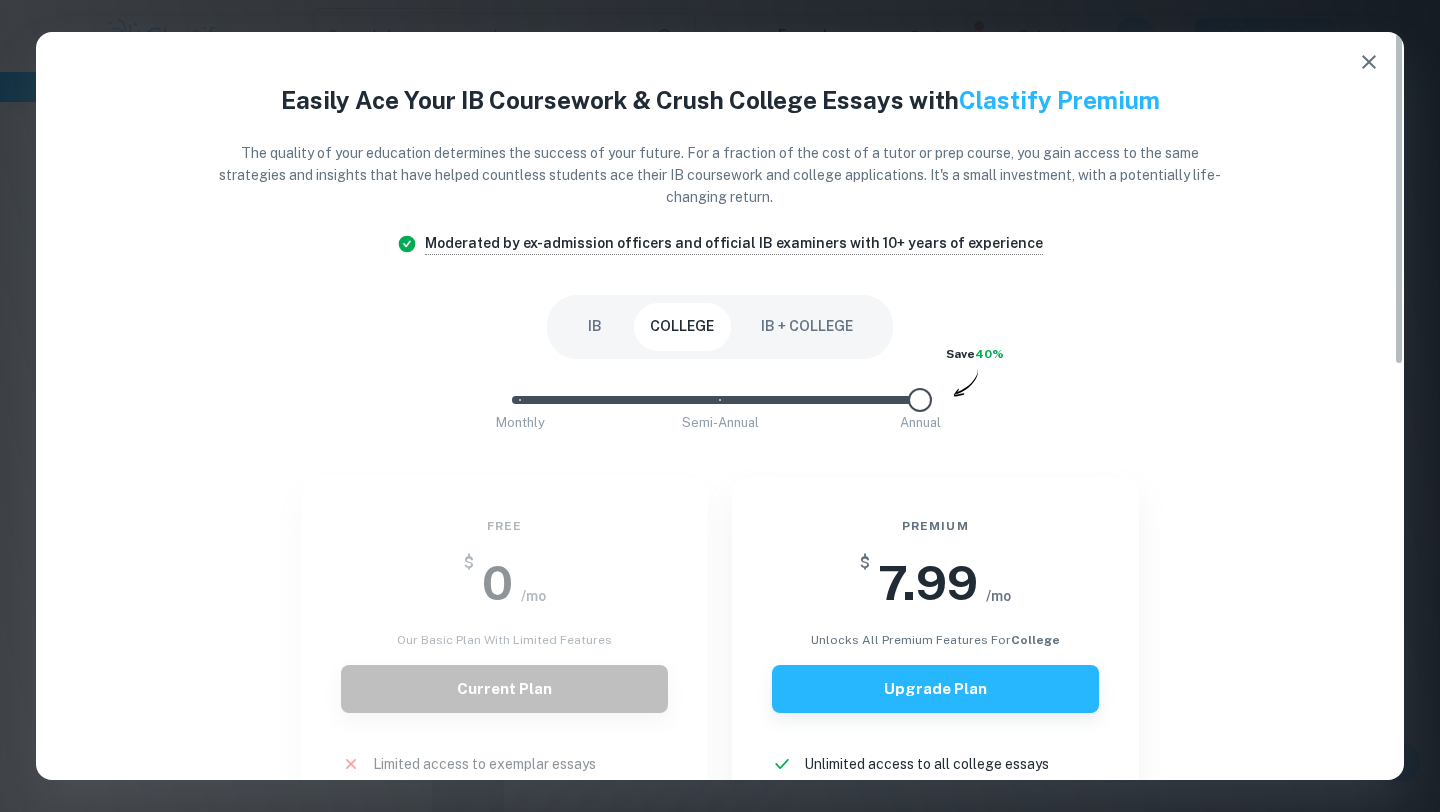click on "IB + COLLEGE" at bounding box center (807, 327) 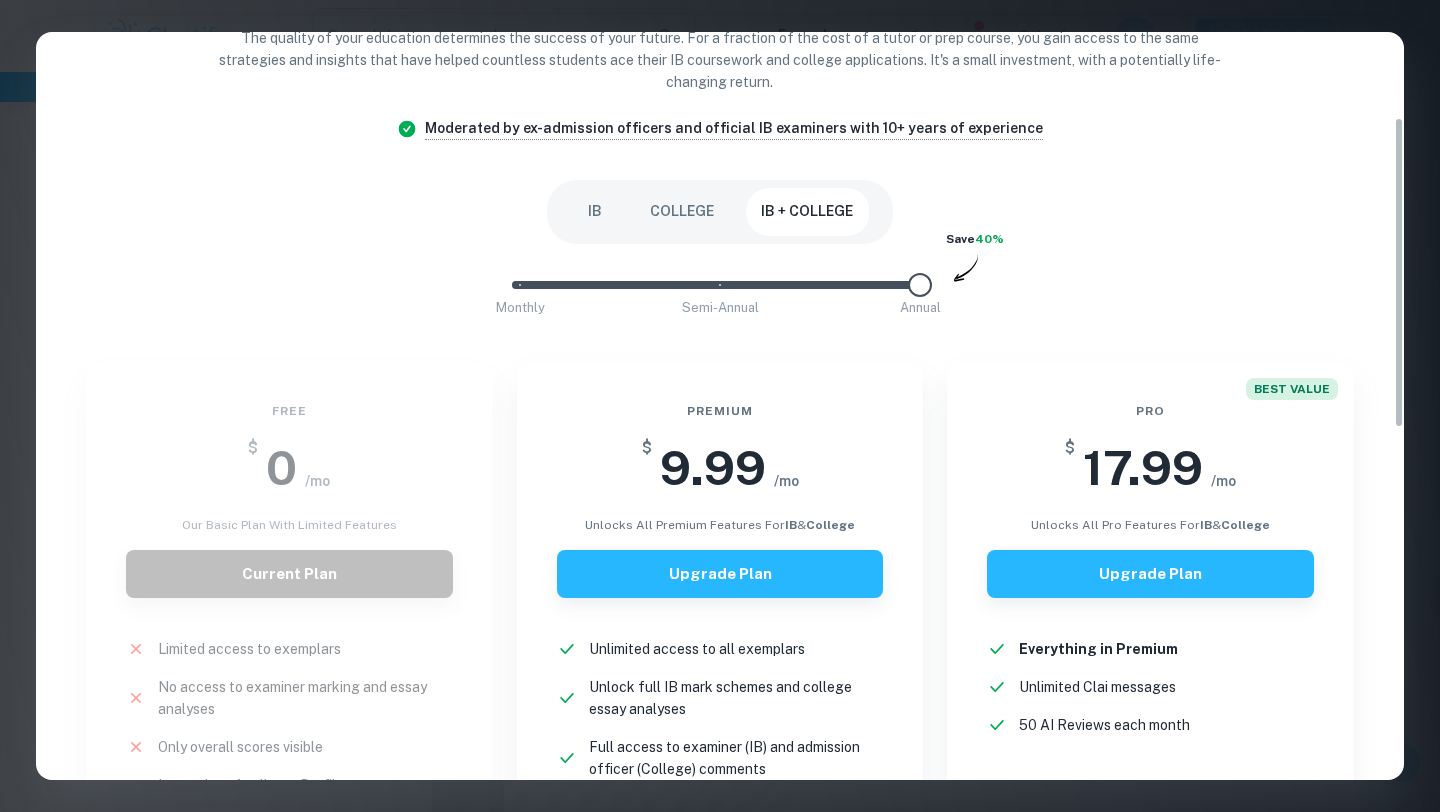 scroll, scrollTop: 0, scrollLeft: 0, axis: both 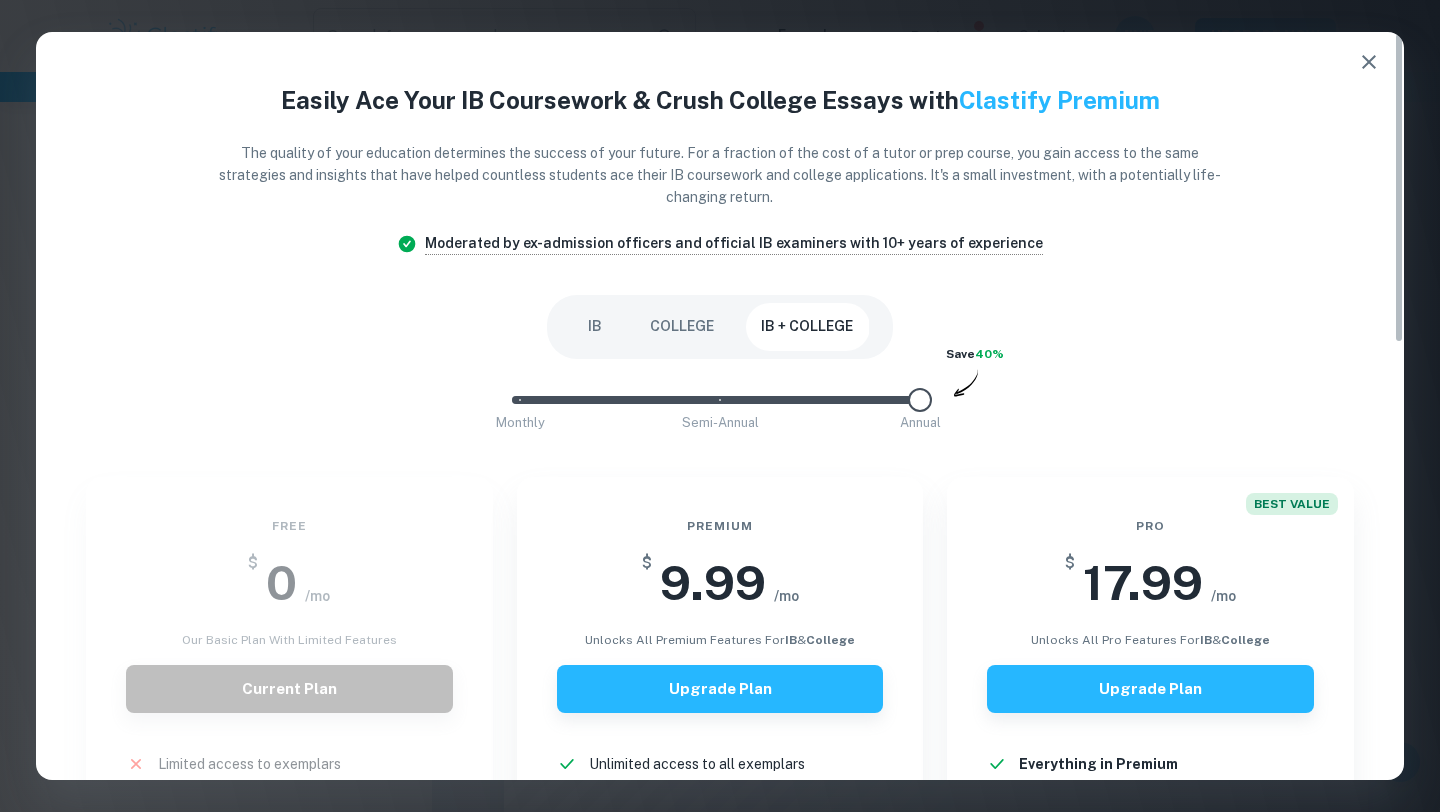 click on "COLLEGE" at bounding box center (682, 327) 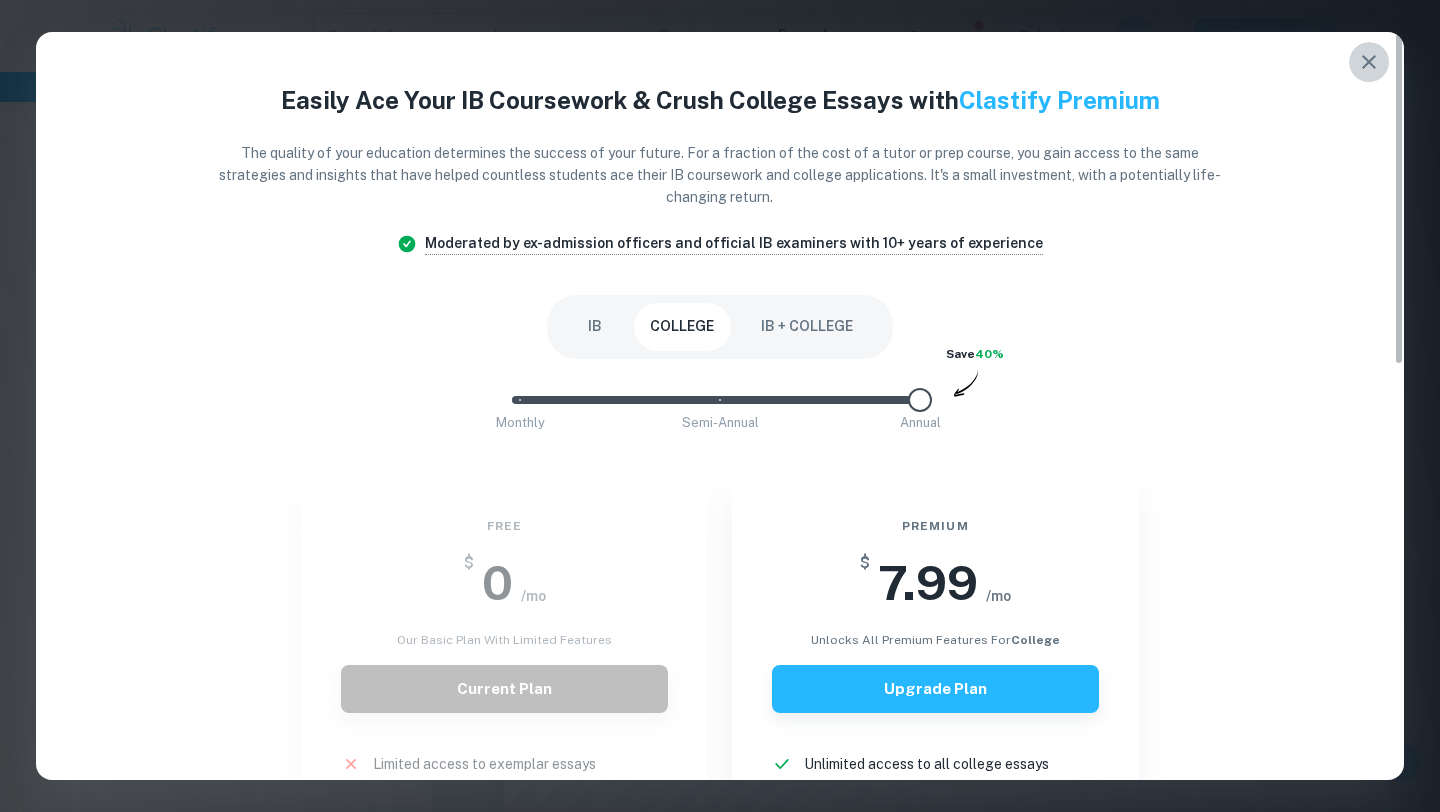 click 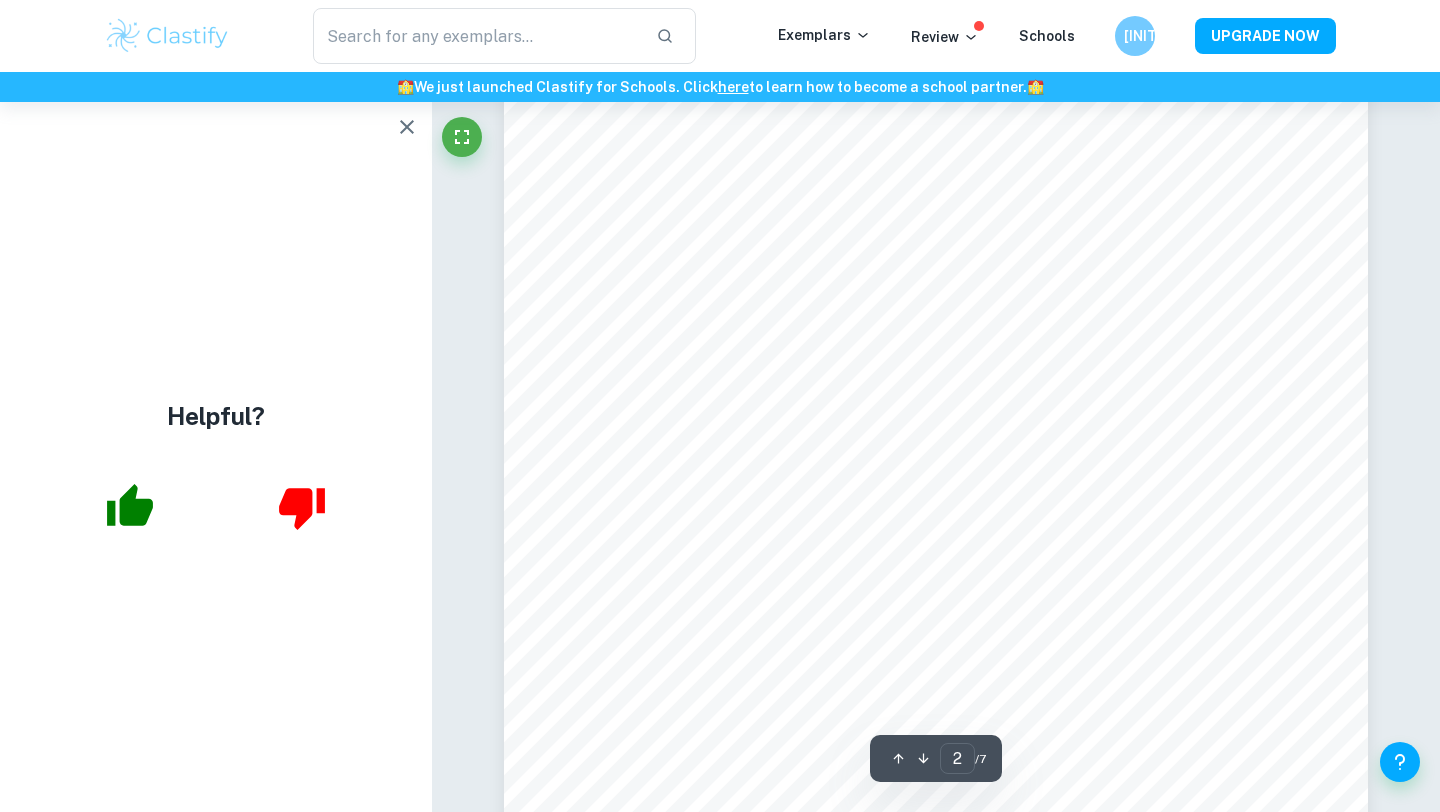 scroll, scrollTop: 742, scrollLeft: 0, axis: vertical 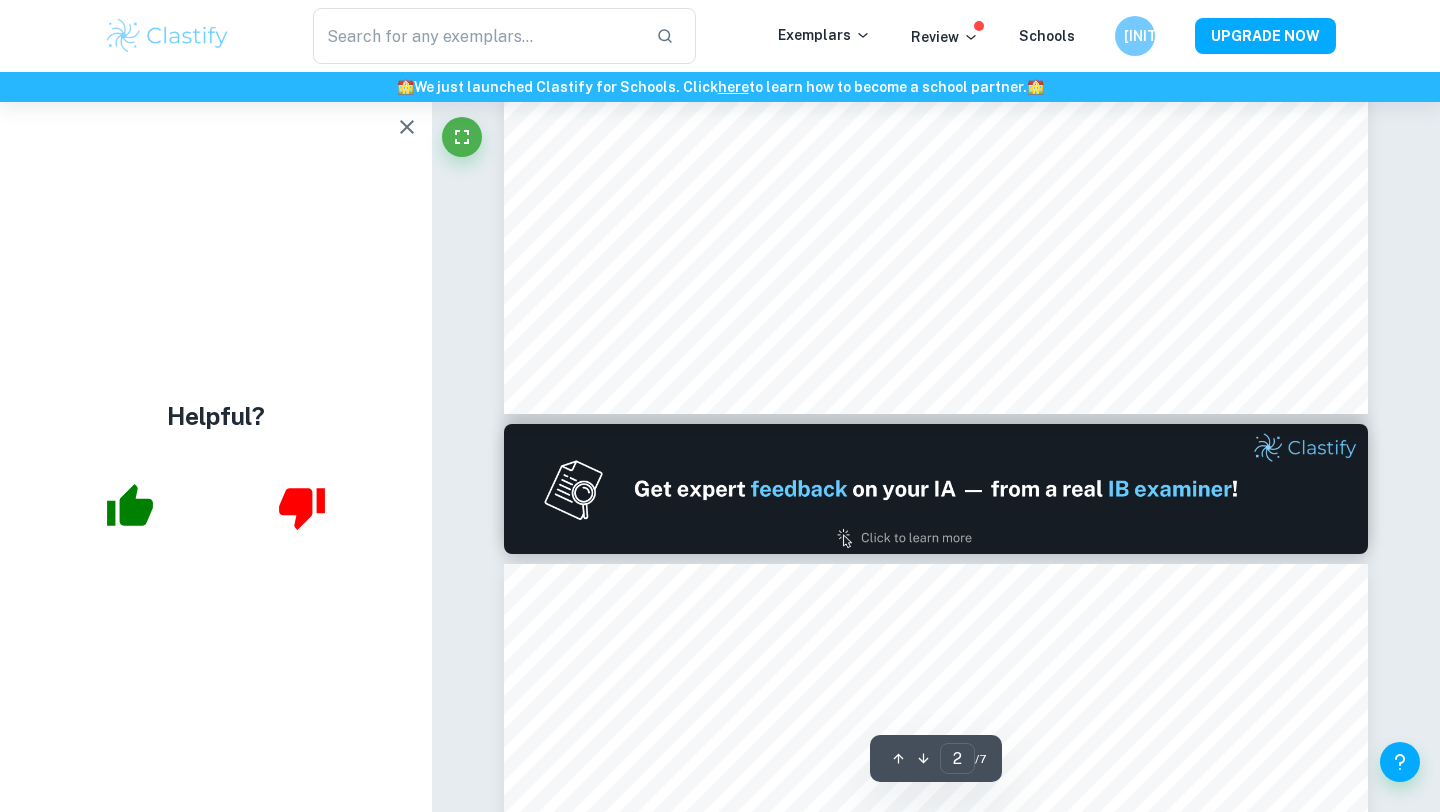type on "1" 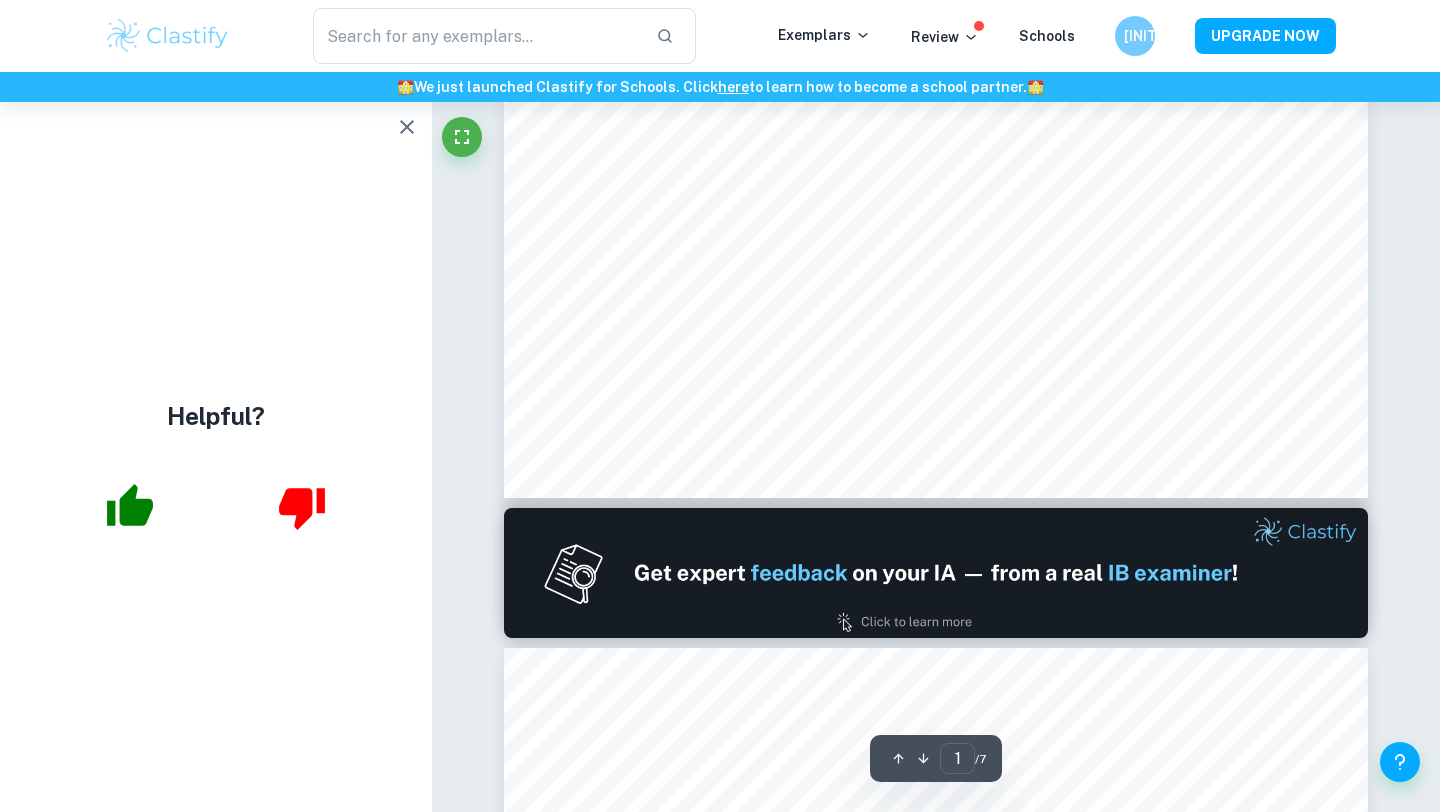 scroll, scrollTop: 0, scrollLeft: 0, axis: both 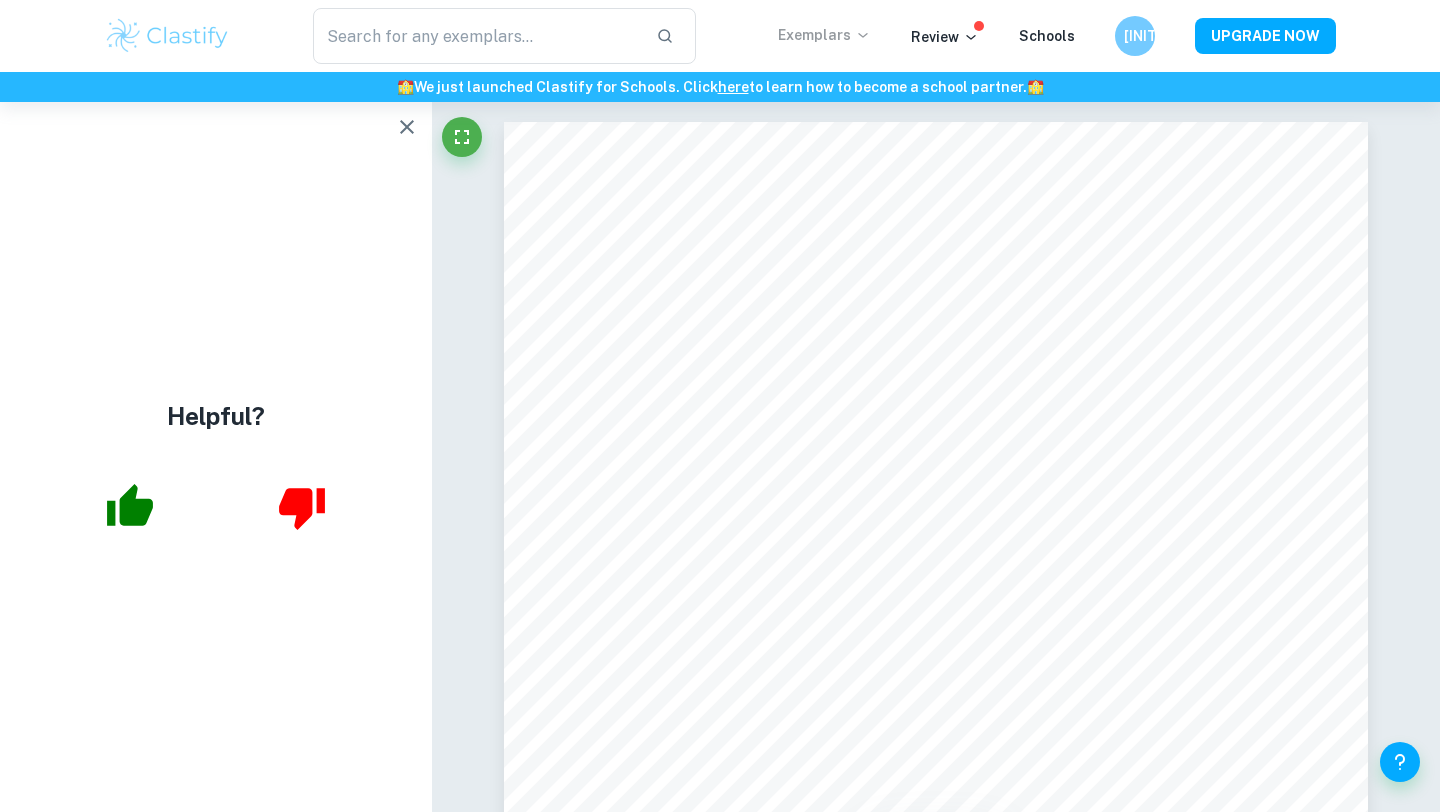 click 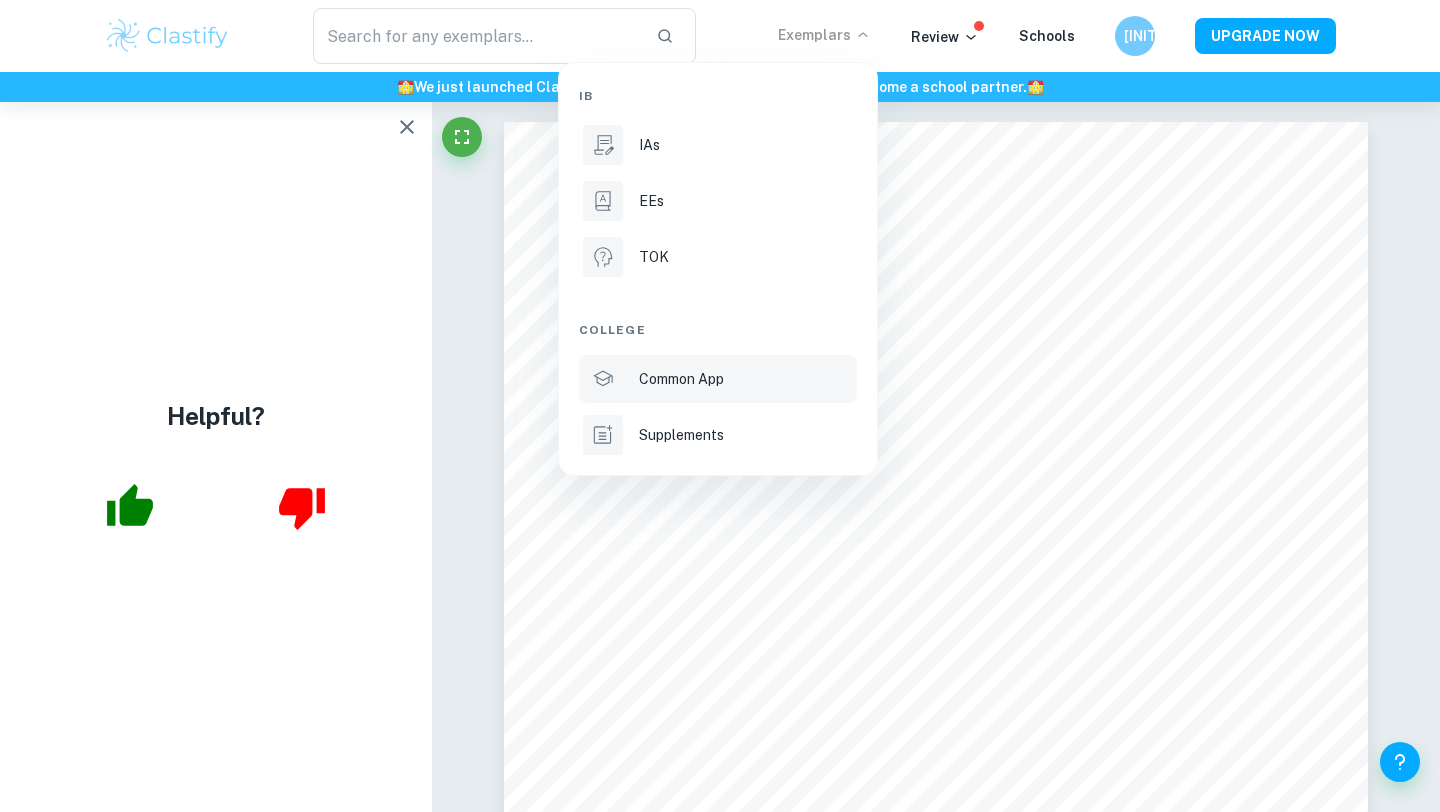 click on "Common App" at bounding box center [681, 379] 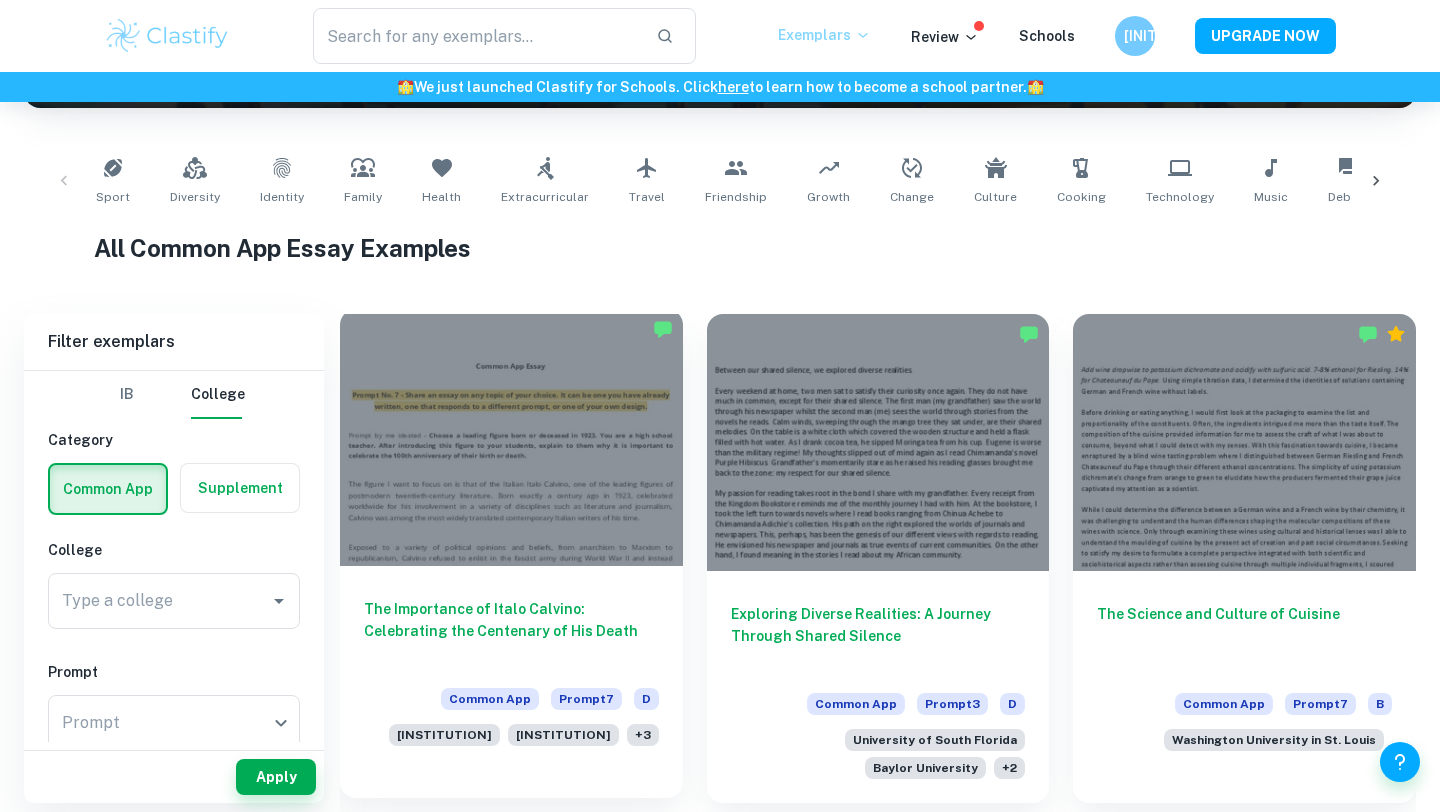 scroll, scrollTop: 361, scrollLeft: 0, axis: vertical 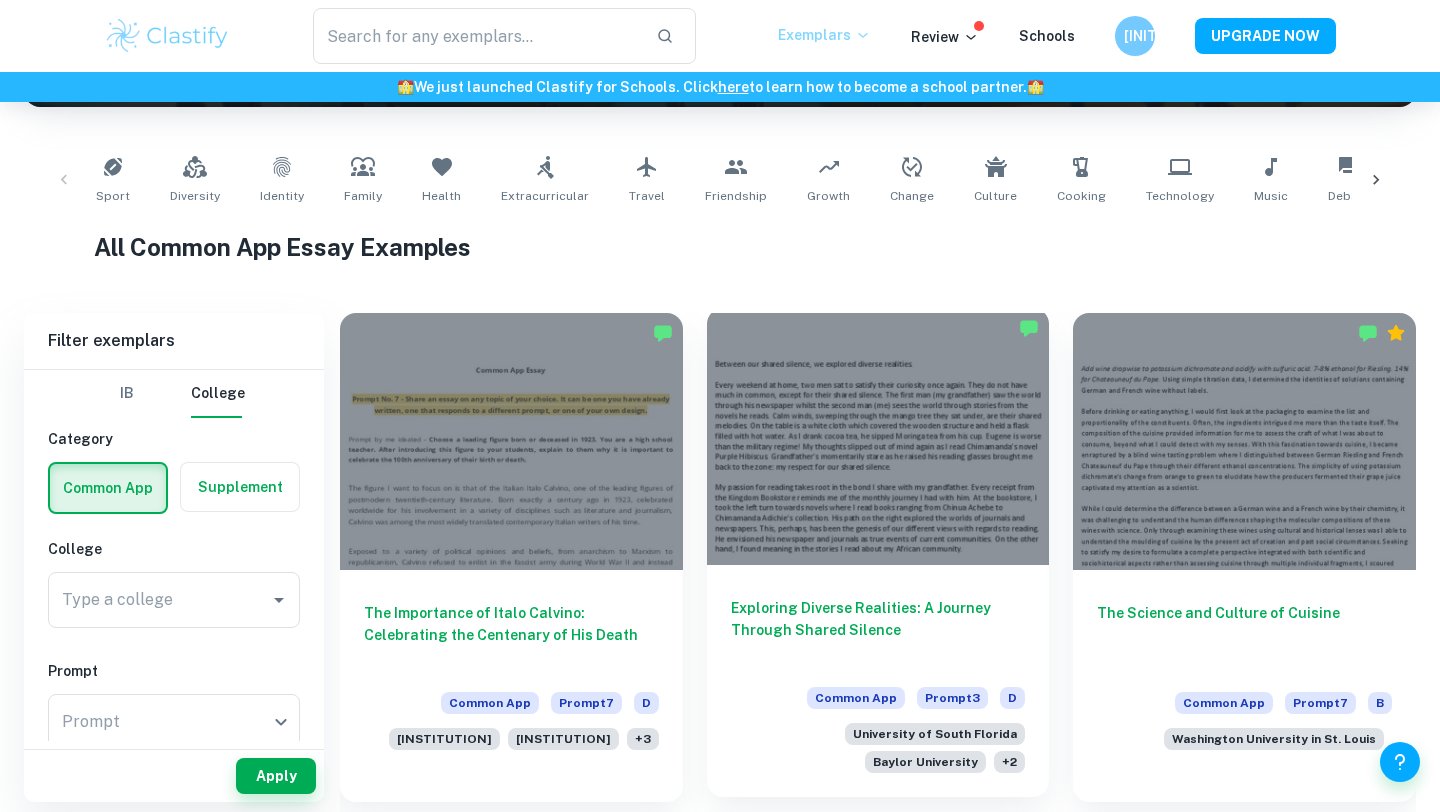 click at bounding box center [878, 436] 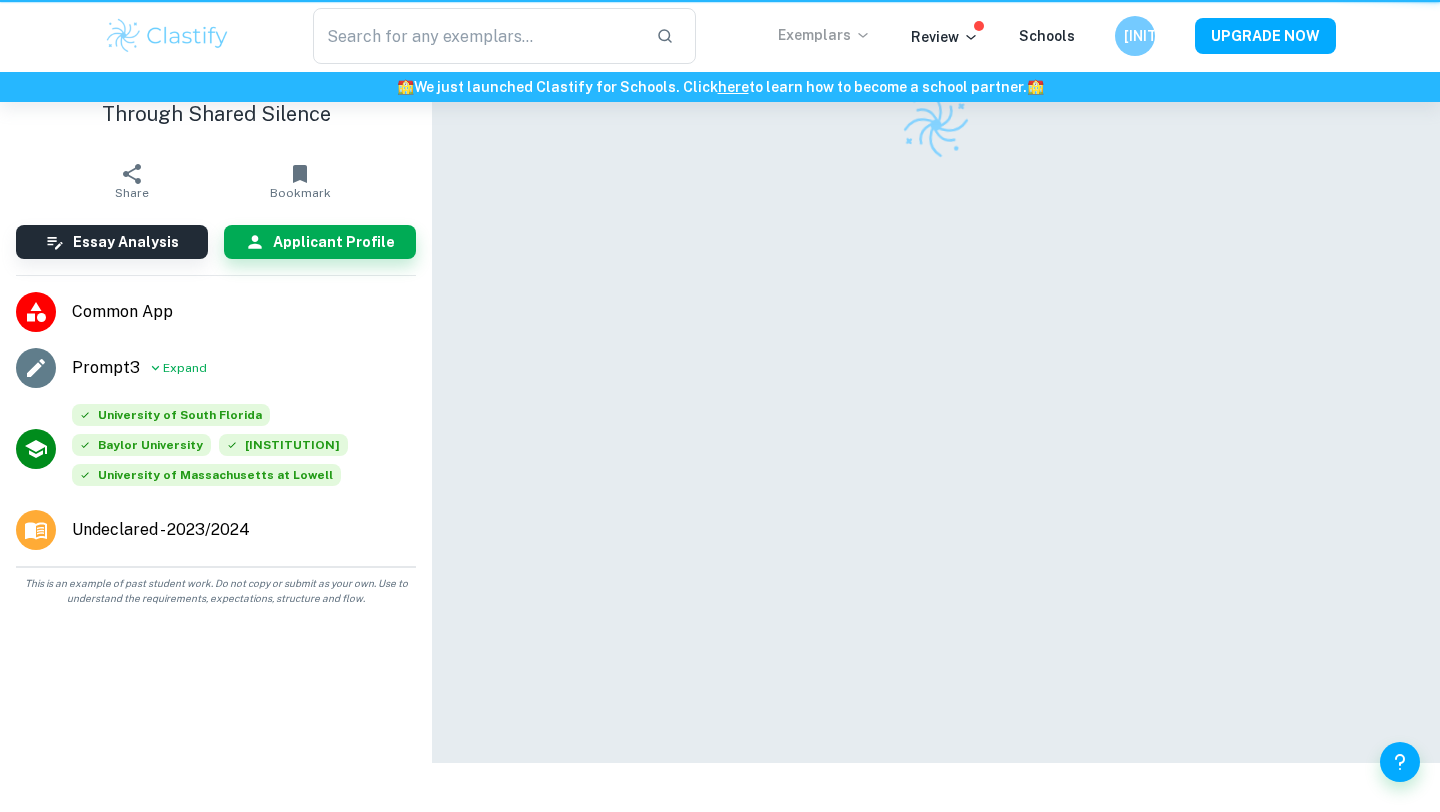 scroll, scrollTop: 0, scrollLeft: 0, axis: both 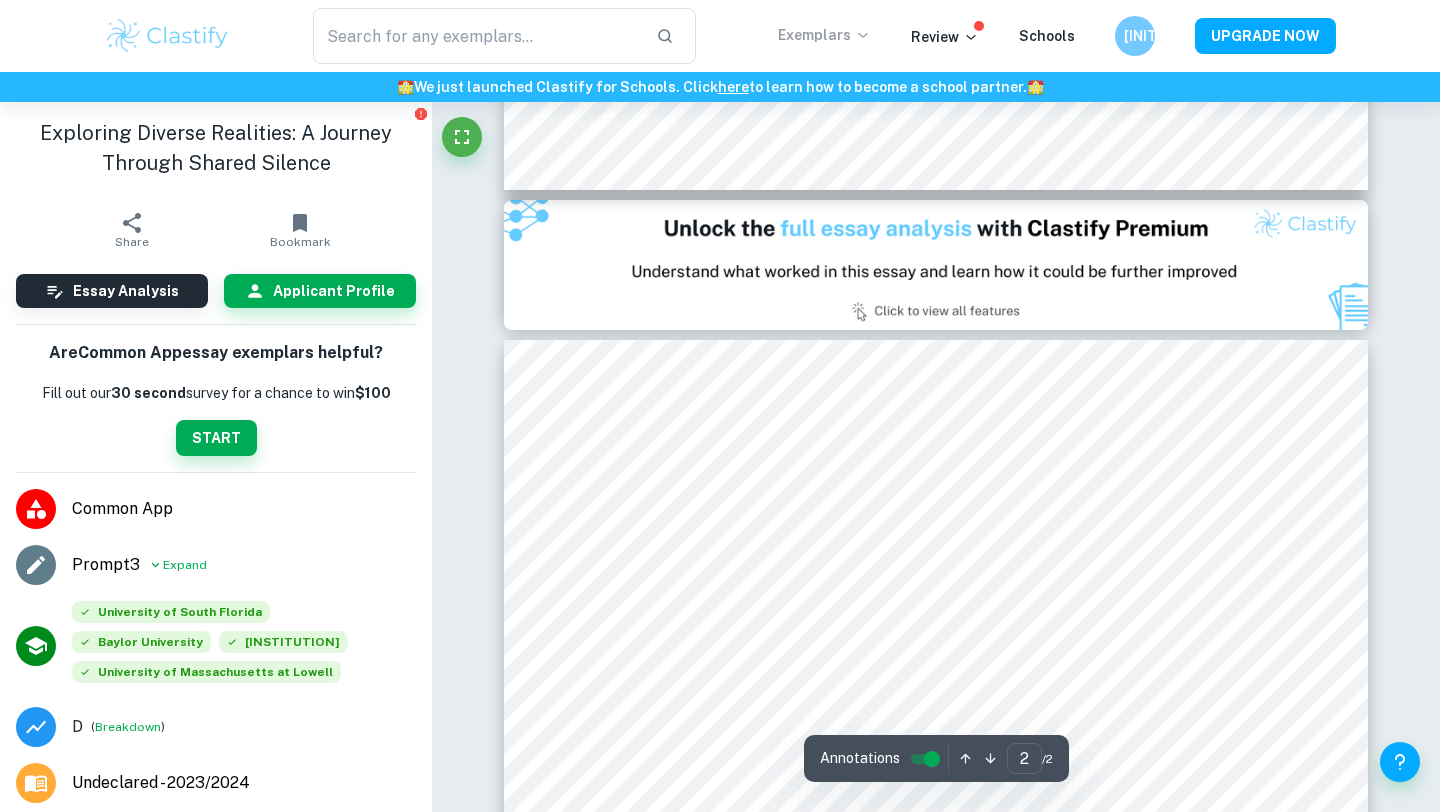 type on "1" 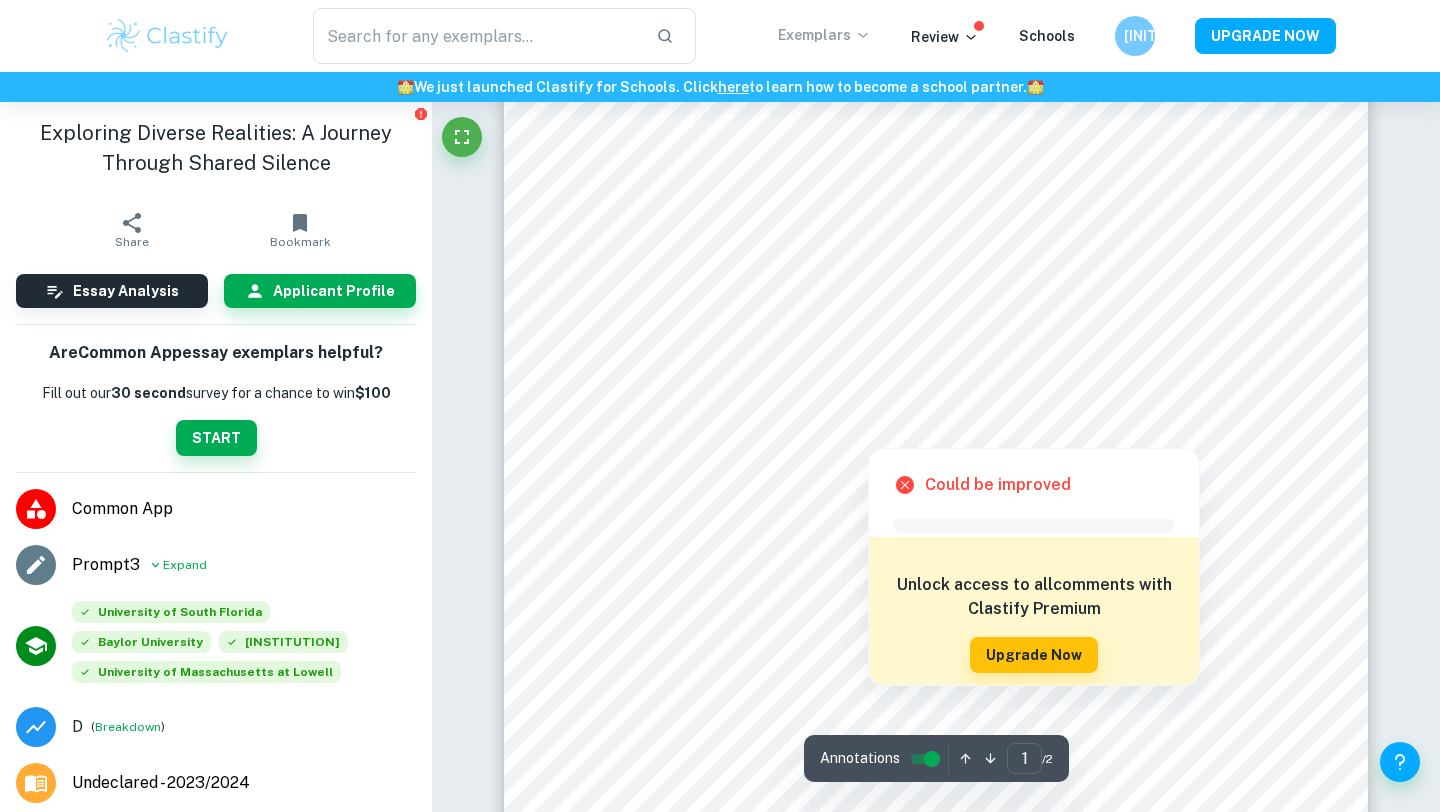 scroll, scrollTop: 0, scrollLeft: 0, axis: both 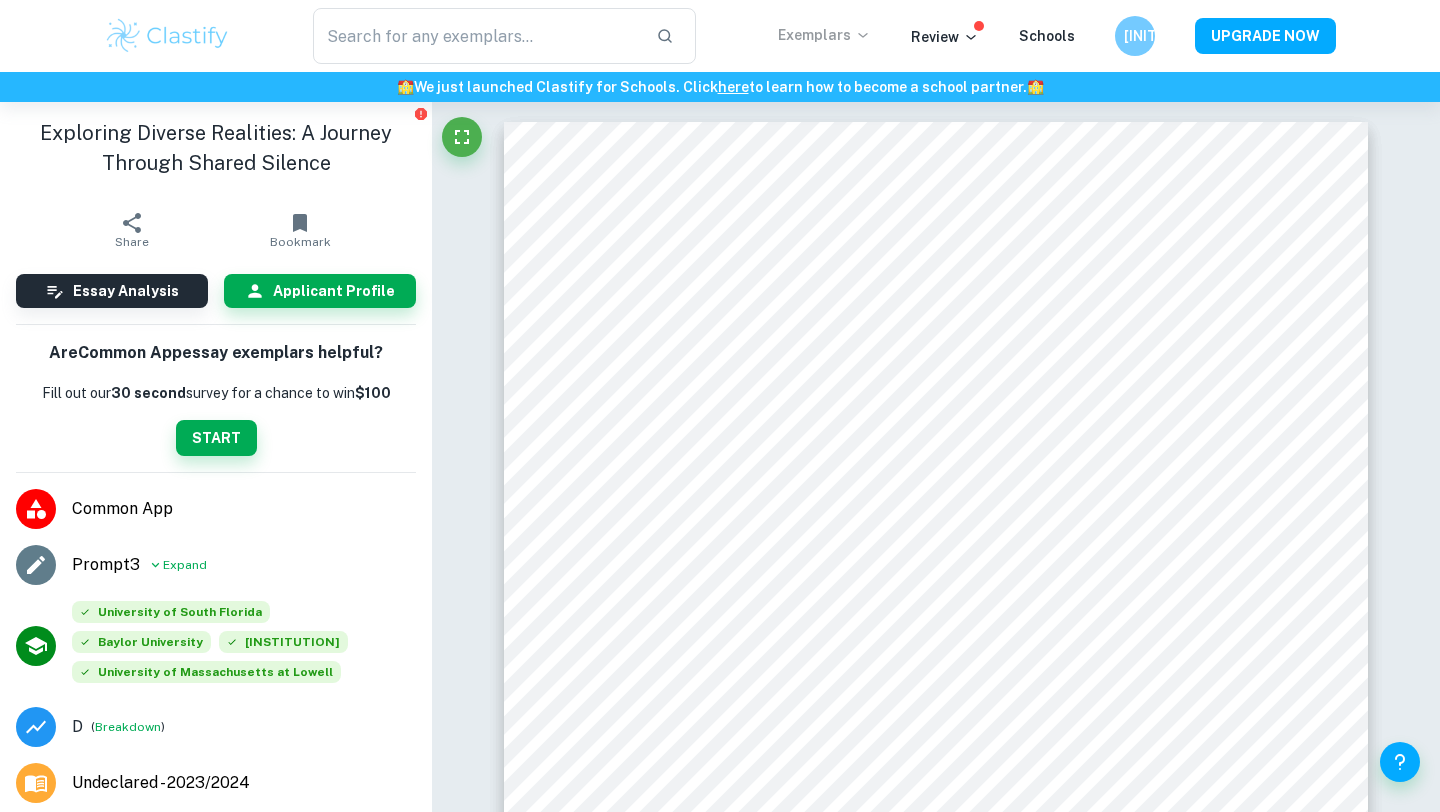 click 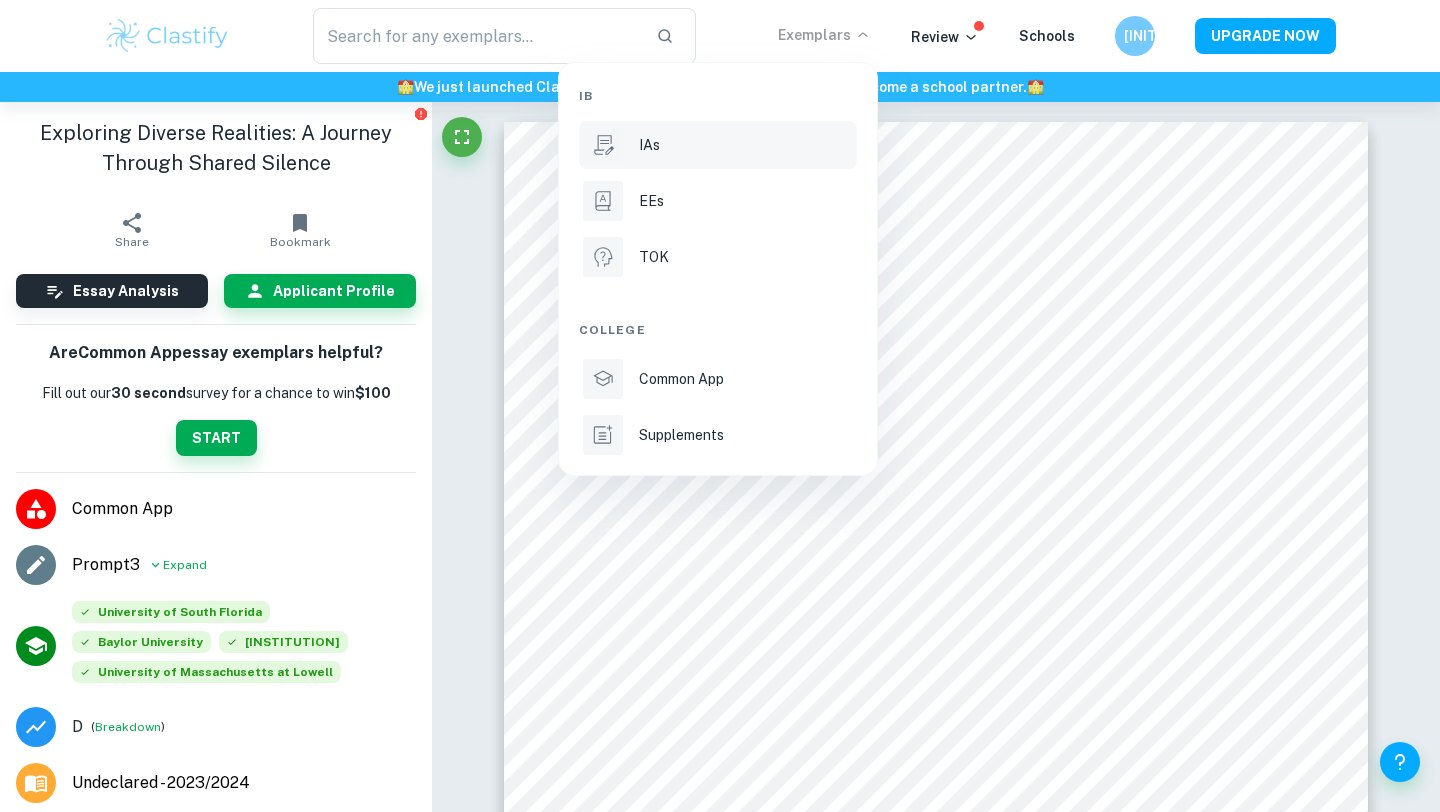 click on "IAs" at bounding box center [746, 145] 